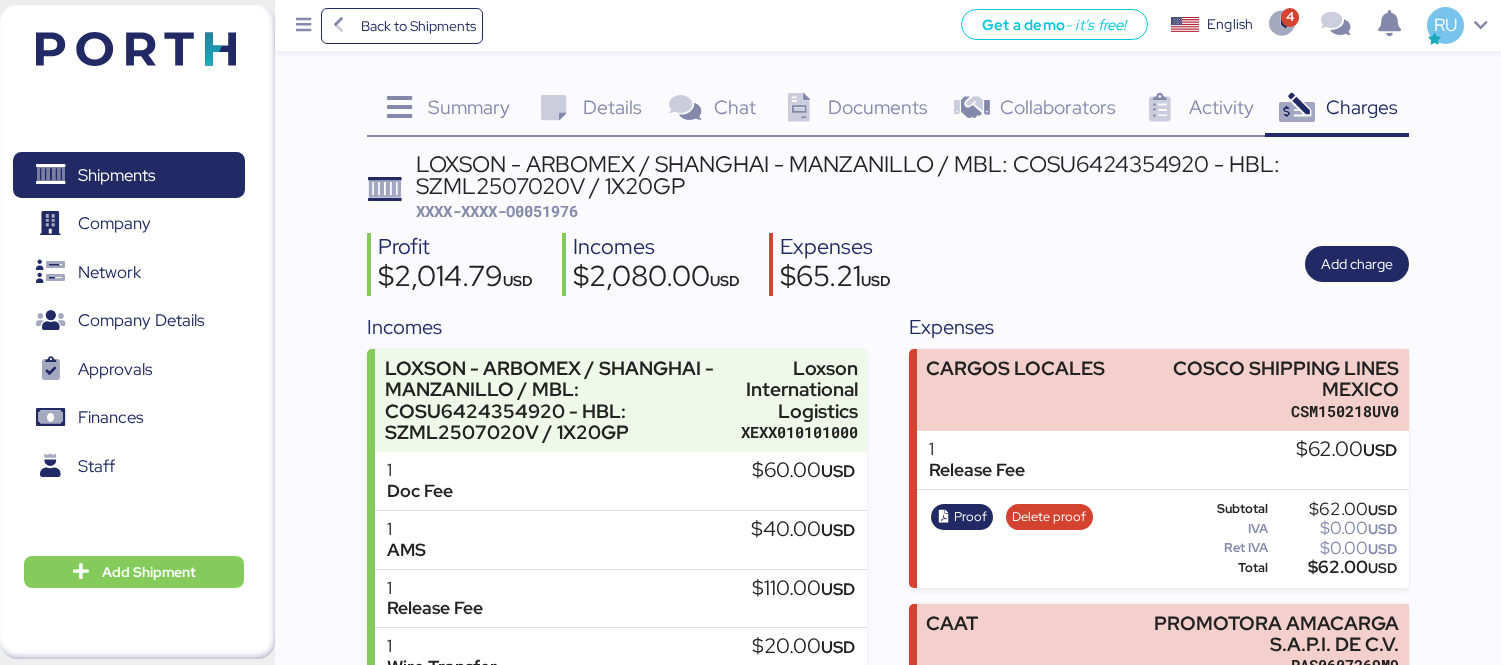 scroll, scrollTop: 193, scrollLeft: 0, axis: vertical 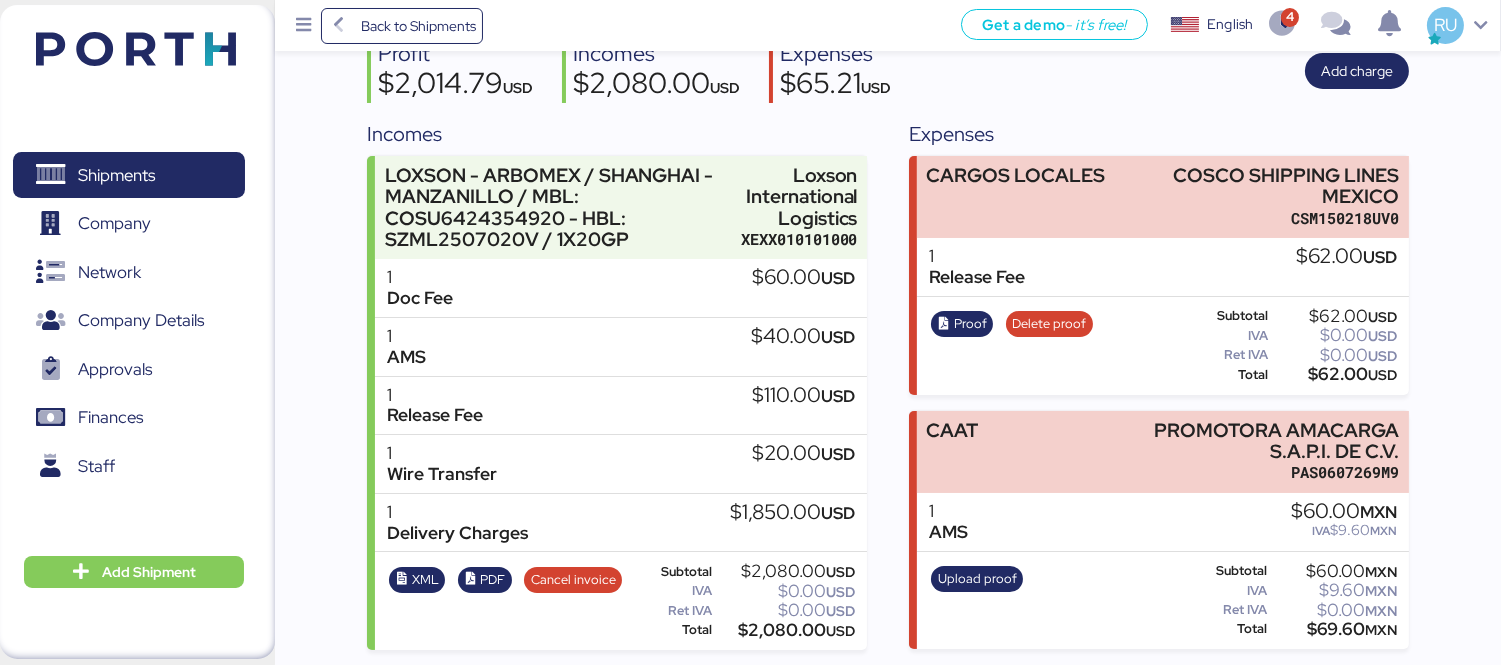 click at bounding box center [136, 49] 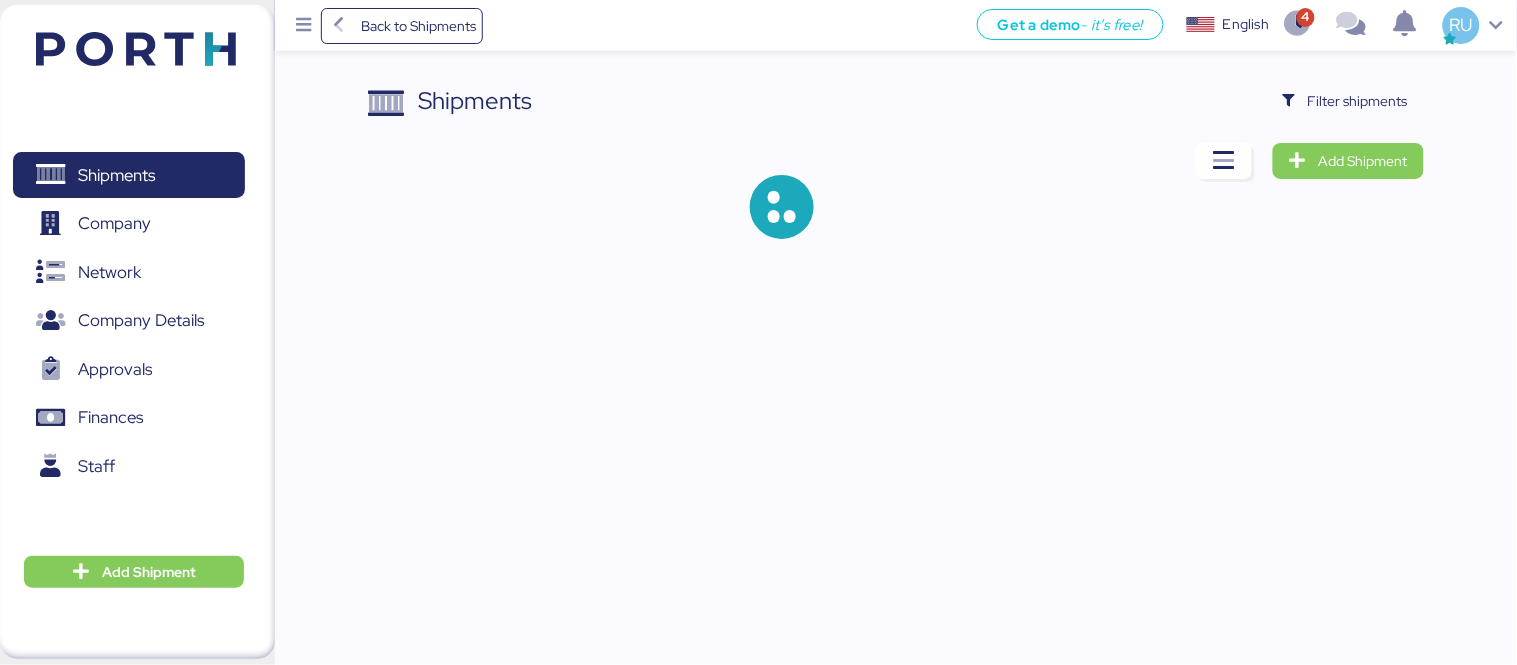 click on "Filter shipments" at bounding box center [1345, 101] 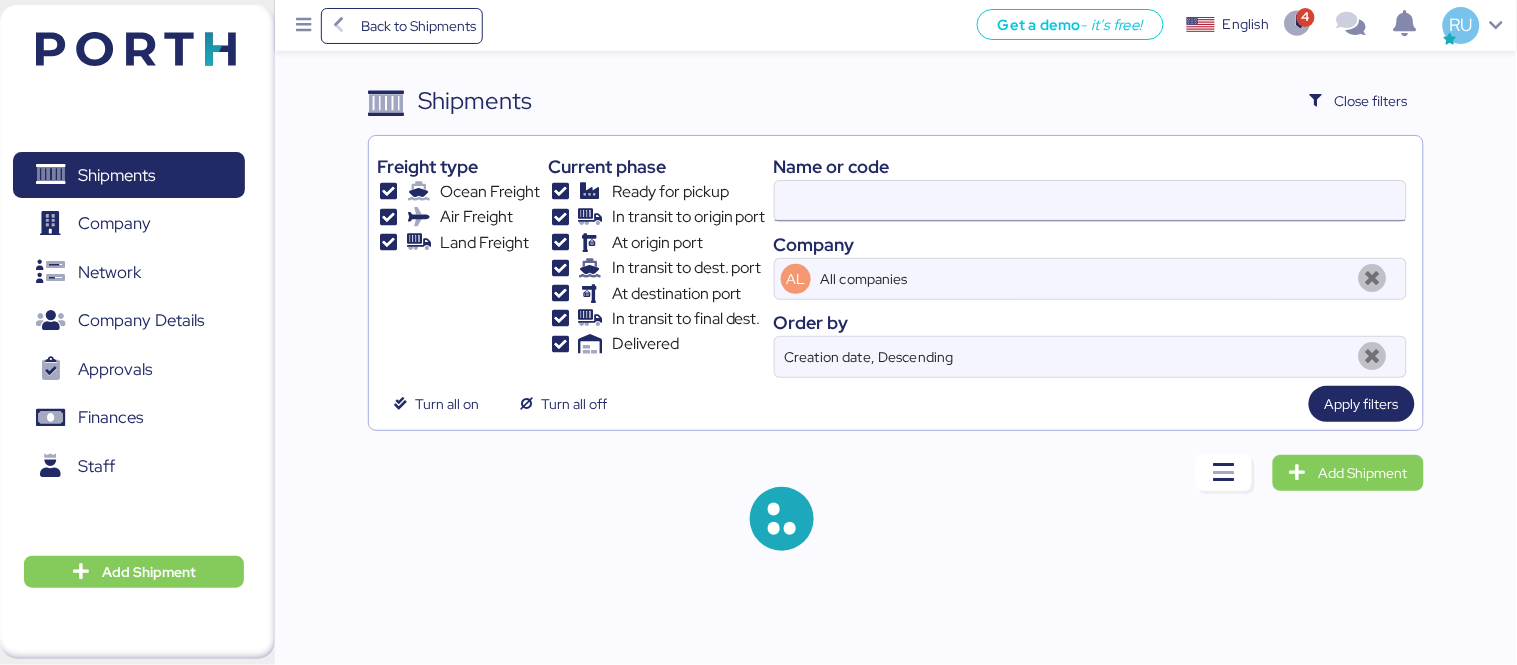 click at bounding box center (1090, 201) 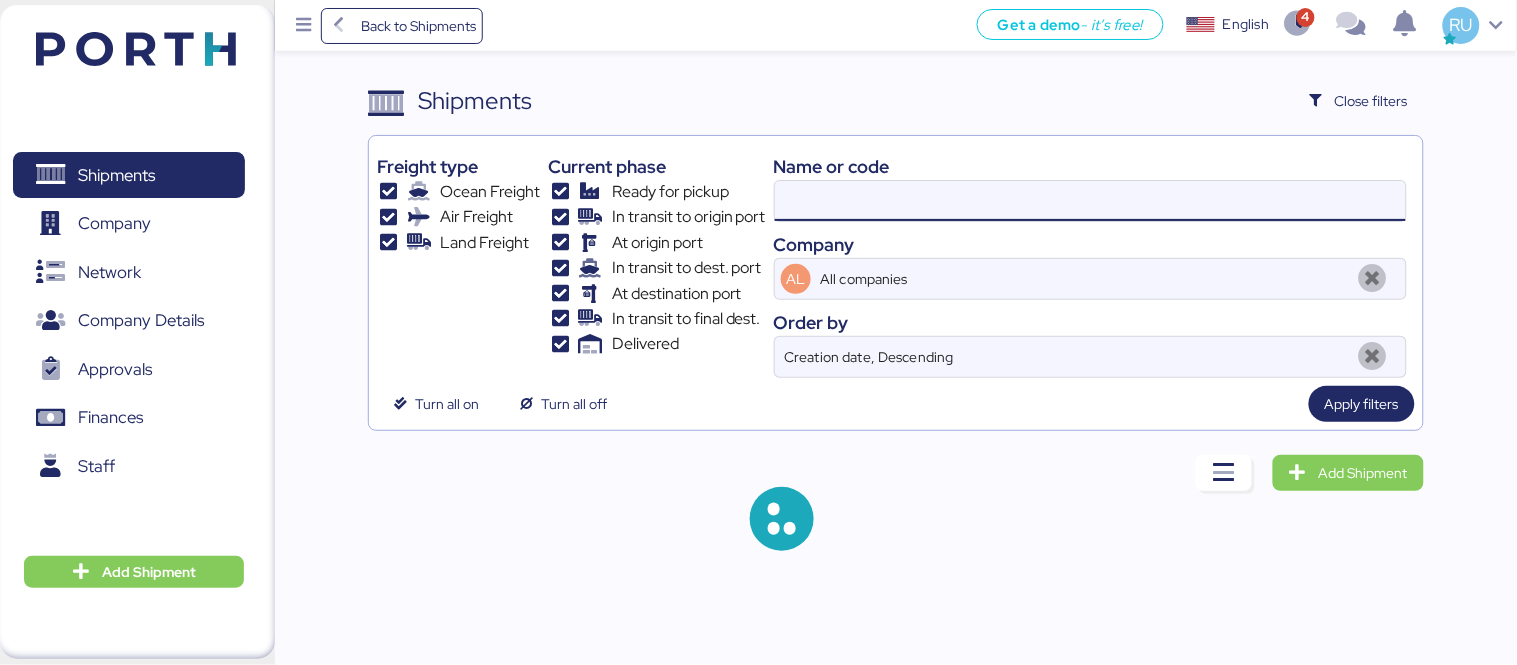 paste on "[DOCUMENT_ID]" 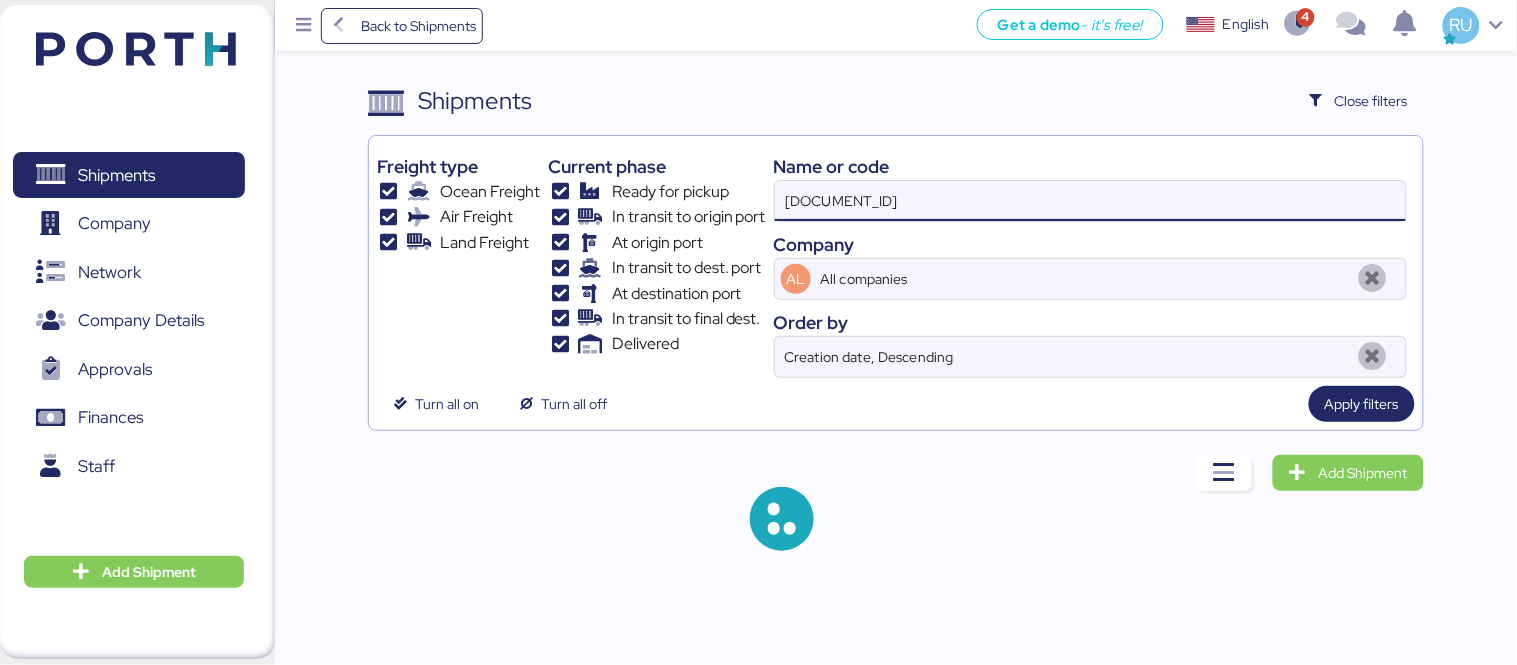type on "[DOCUMENT_ID]" 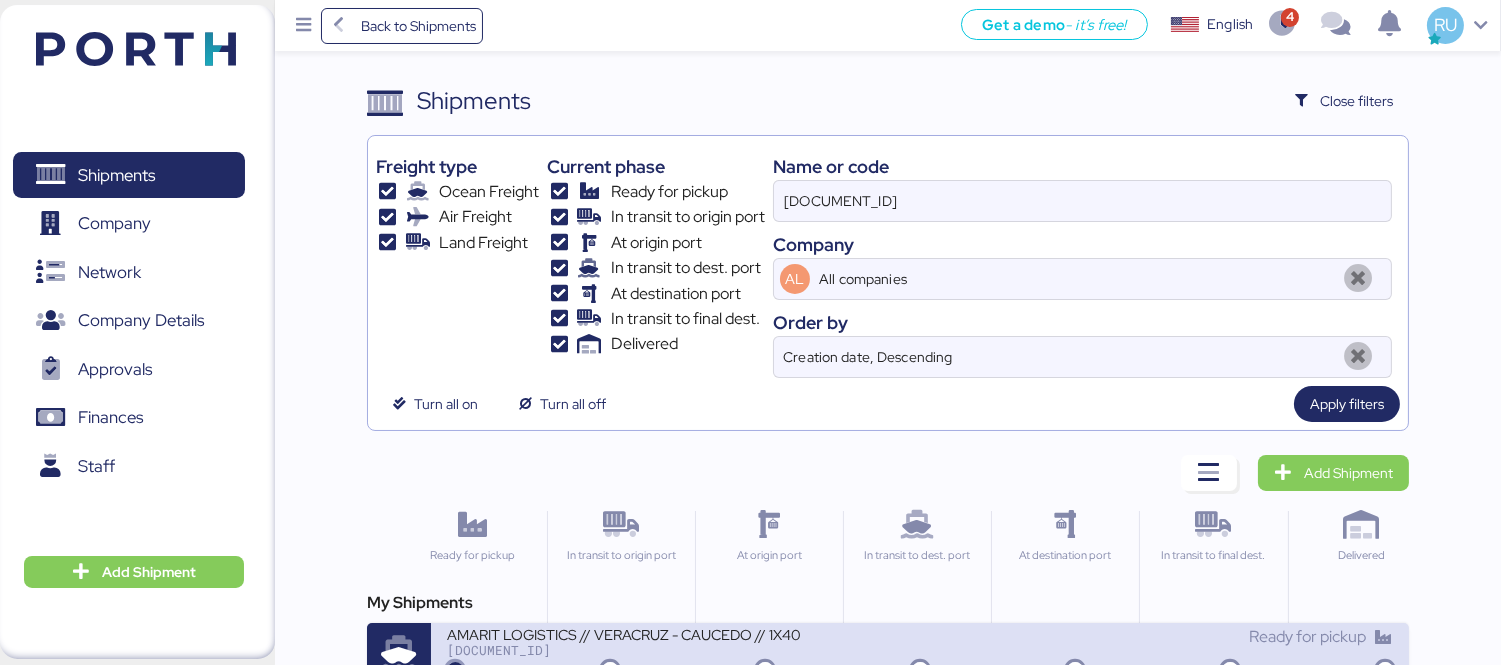 click on "AMARIT LOGISTICS // VERACRUZ - CAUCEDO // 1X40 [DOCUMENT_ID]" at bounding box center [683, 646] 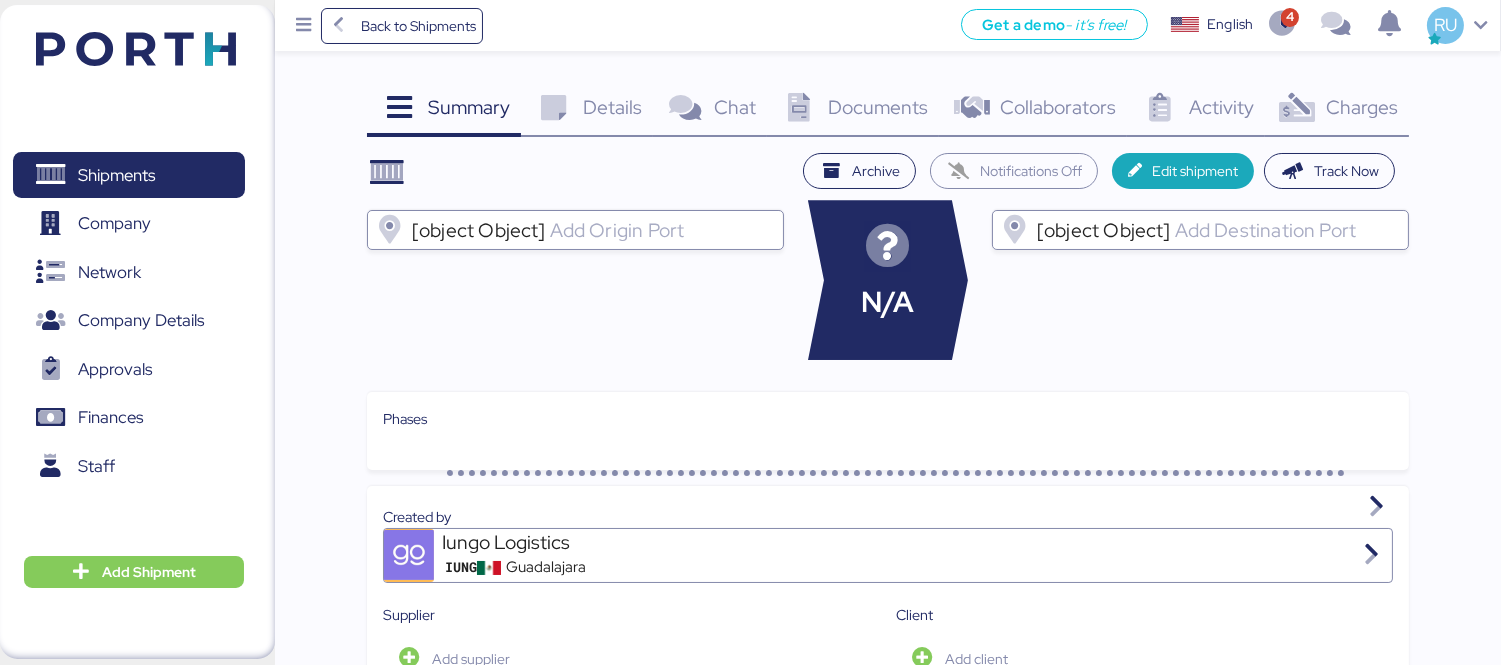 click on "Charges" at bounding box center (1362, 107) 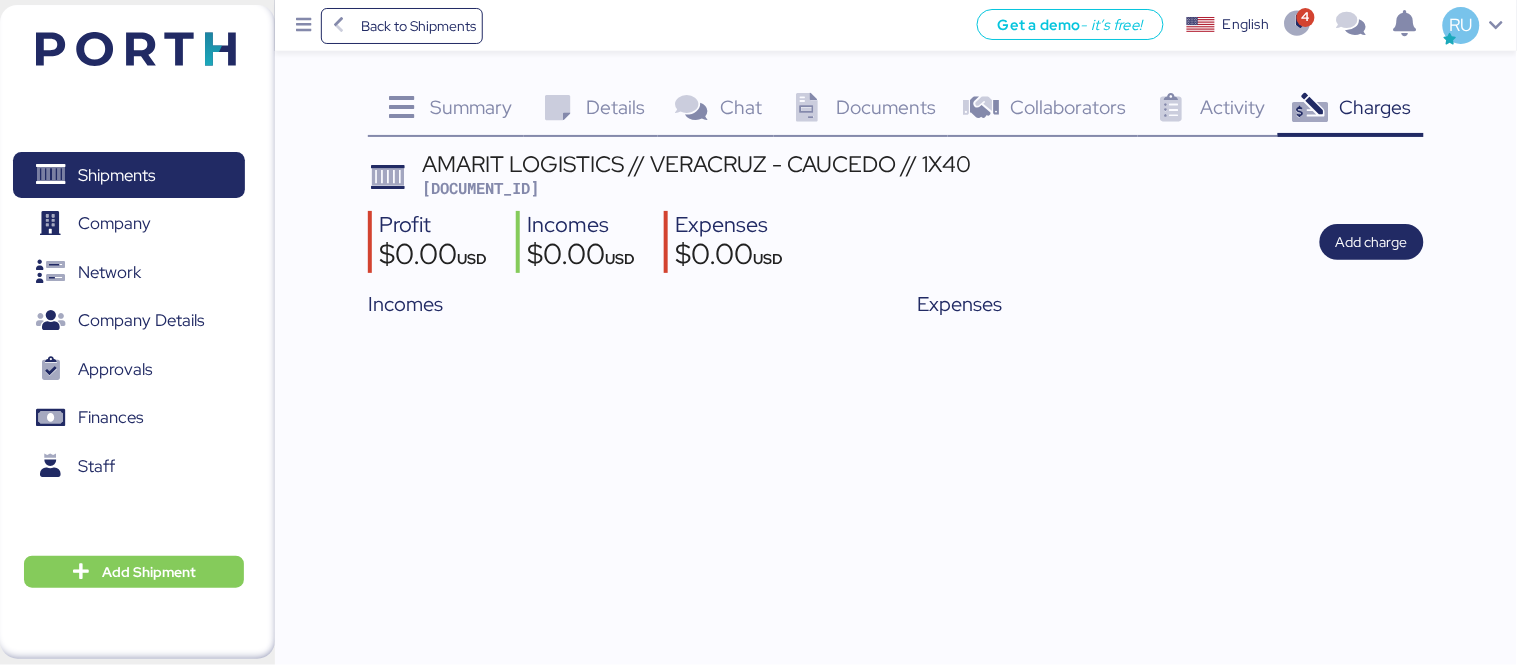 click at bounding box center [136, 49] 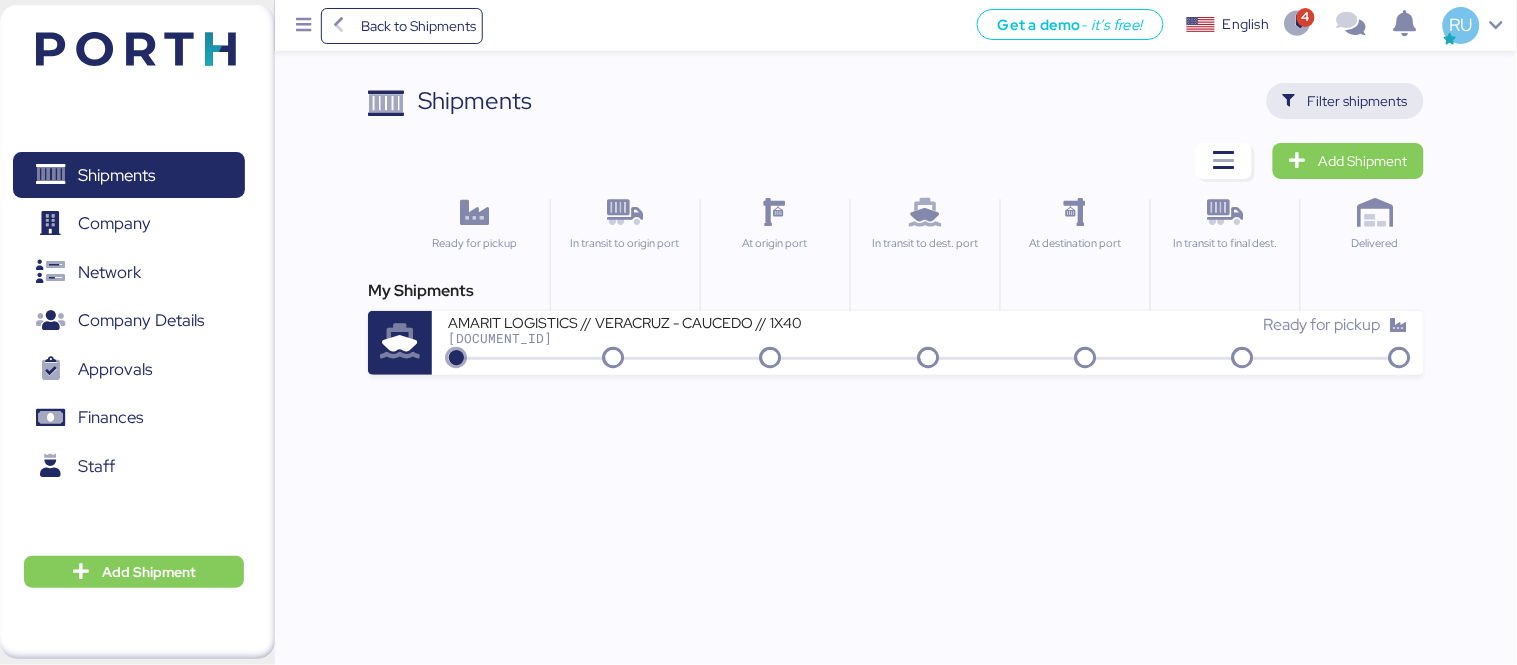 click on "Filter shipments" at bounding box center [1358, 101] 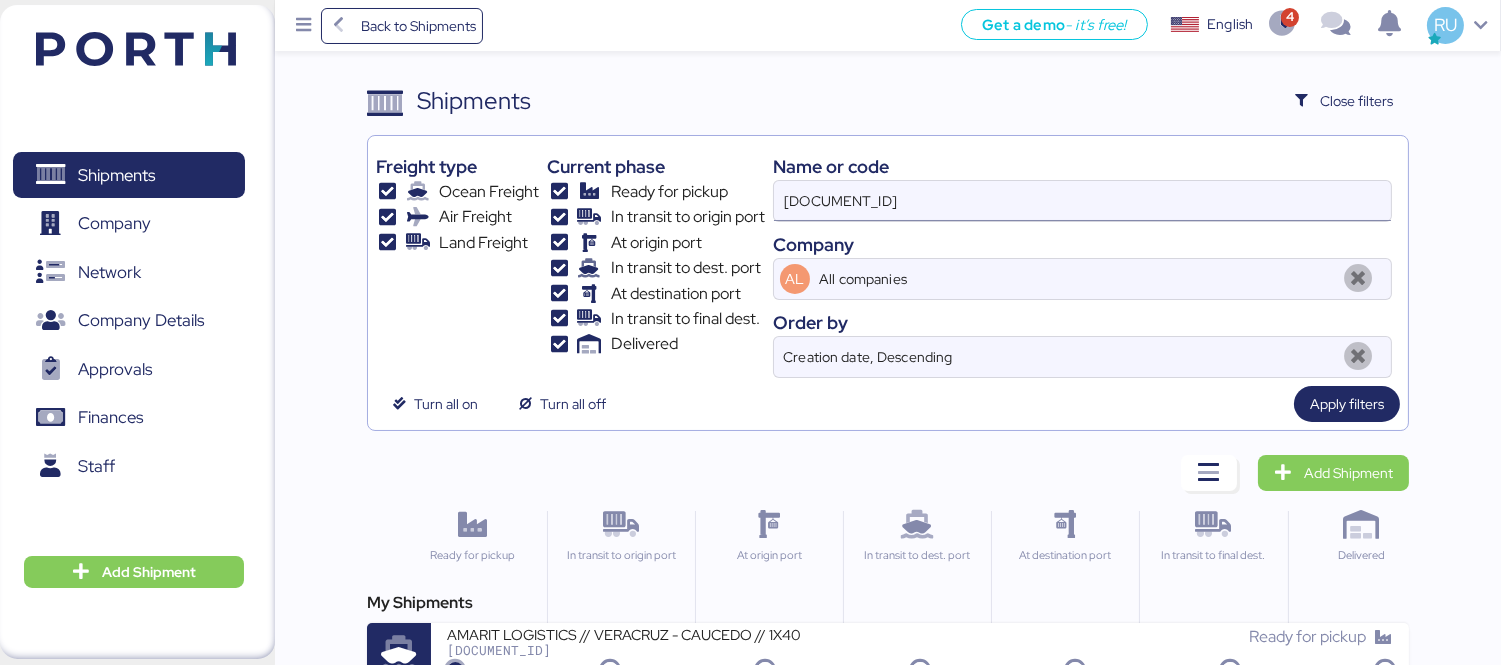 click on "[DOCUMENT_ID]" at bounding box center [1082, 201] 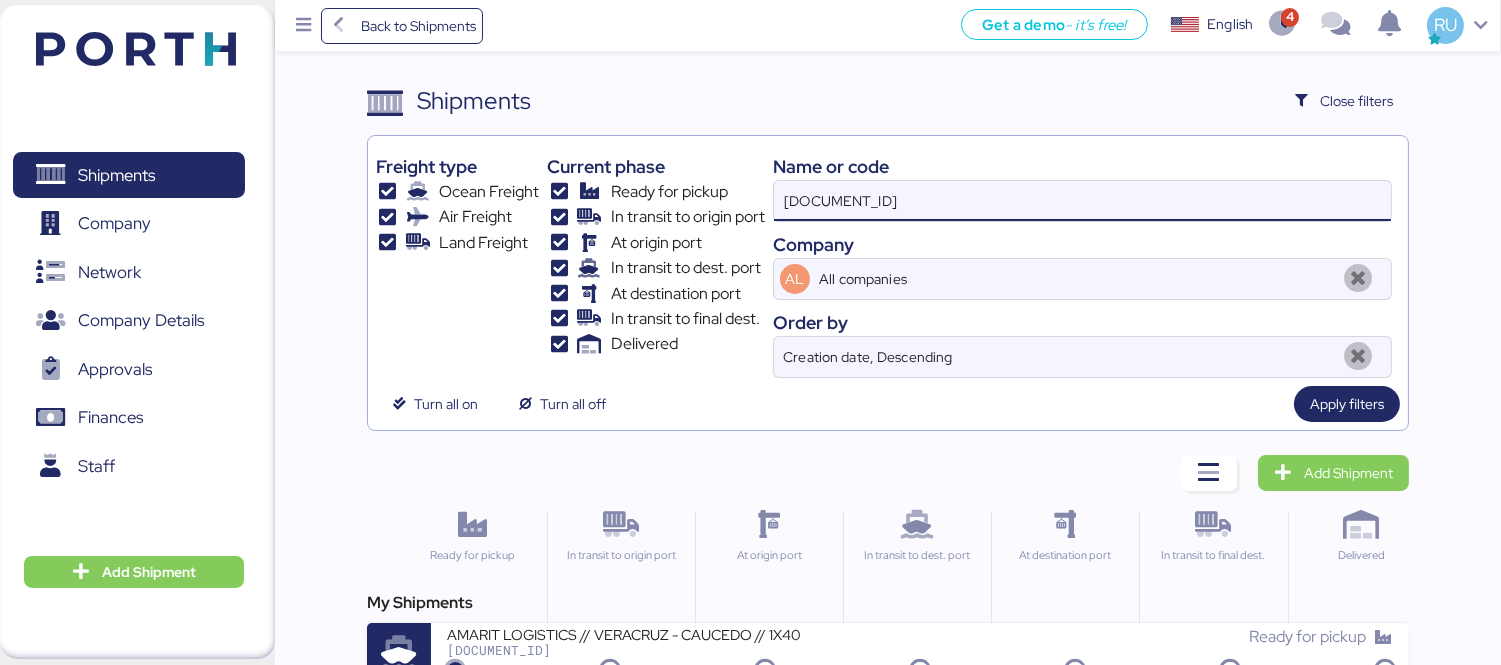 click on "[DOCUMENT_ID]" at bounding box center [1082, 201] 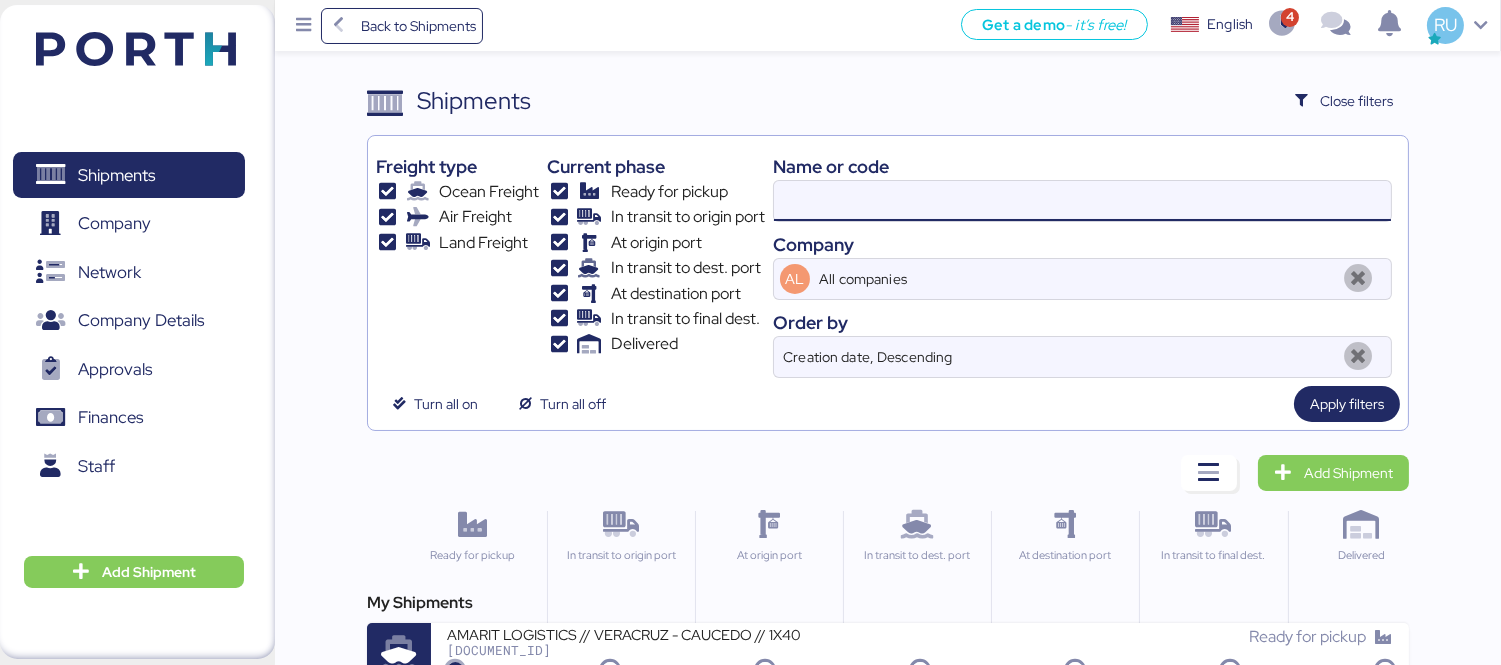 paste on "O0051323" 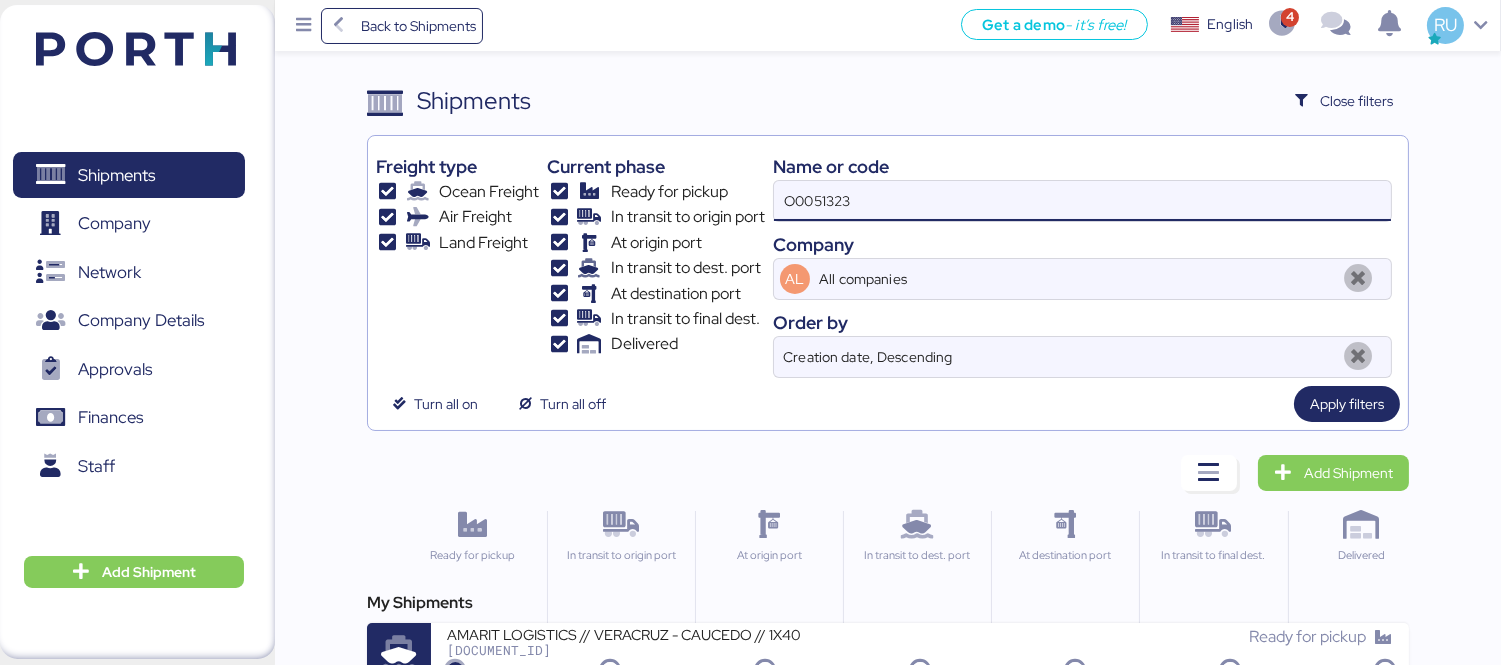 type on "O0051323" 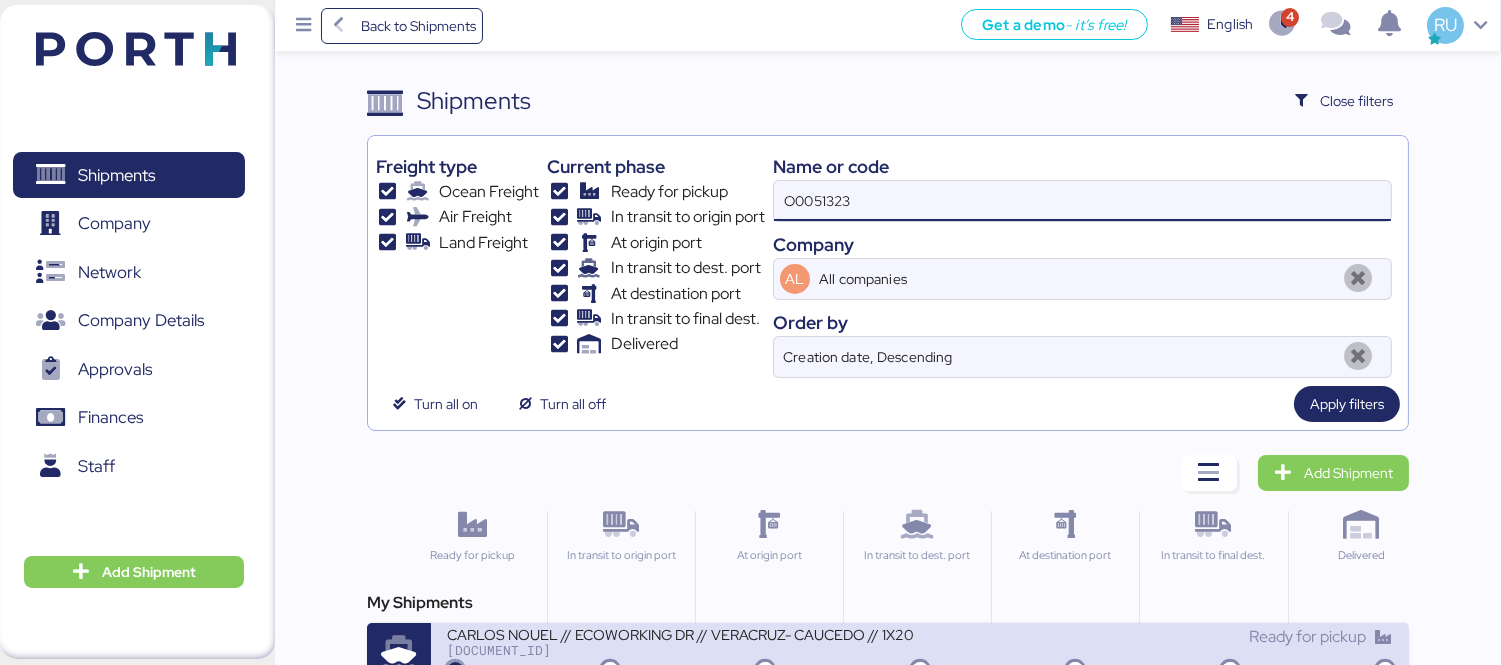 click on "CARLOS NOUEL // ECOWORKING DR // VERACRUZ- CAUCEDO // 1X20" at bounding box center [683, 633] 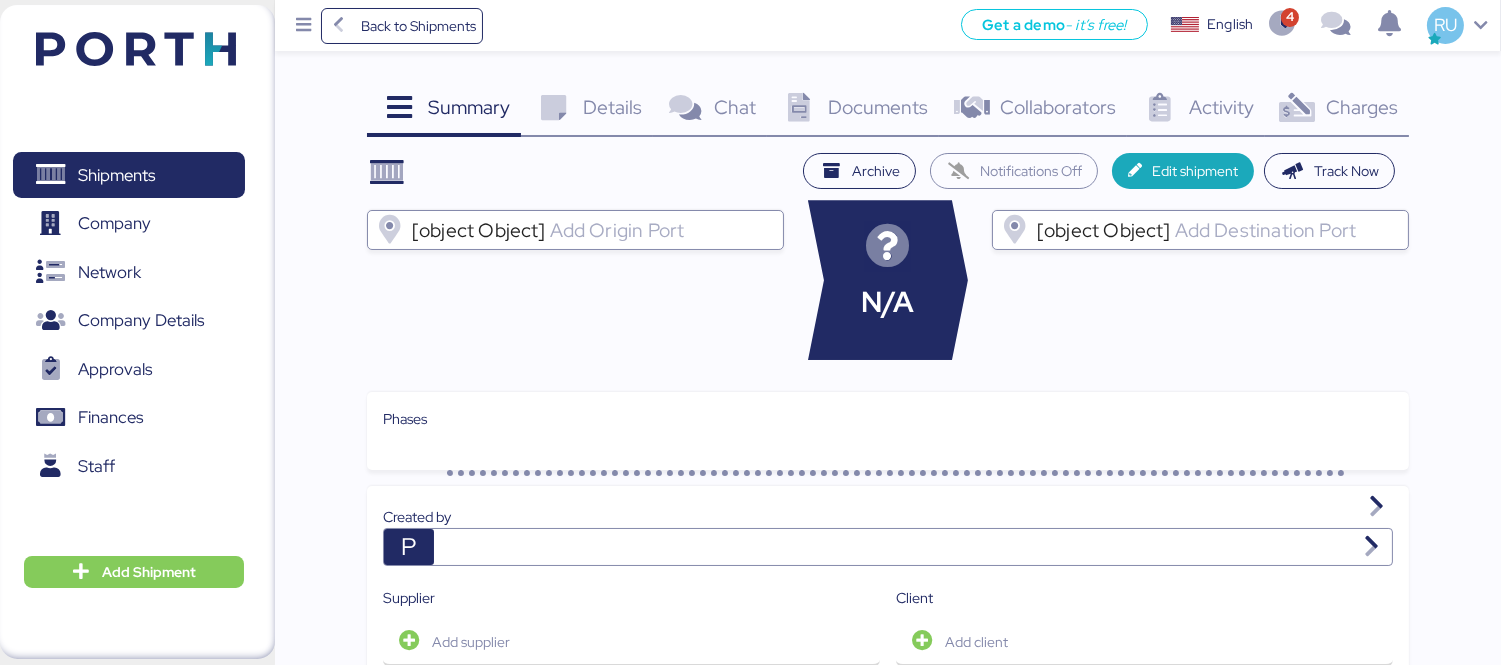 click on "Charges" at bounding box center [1362, 107] 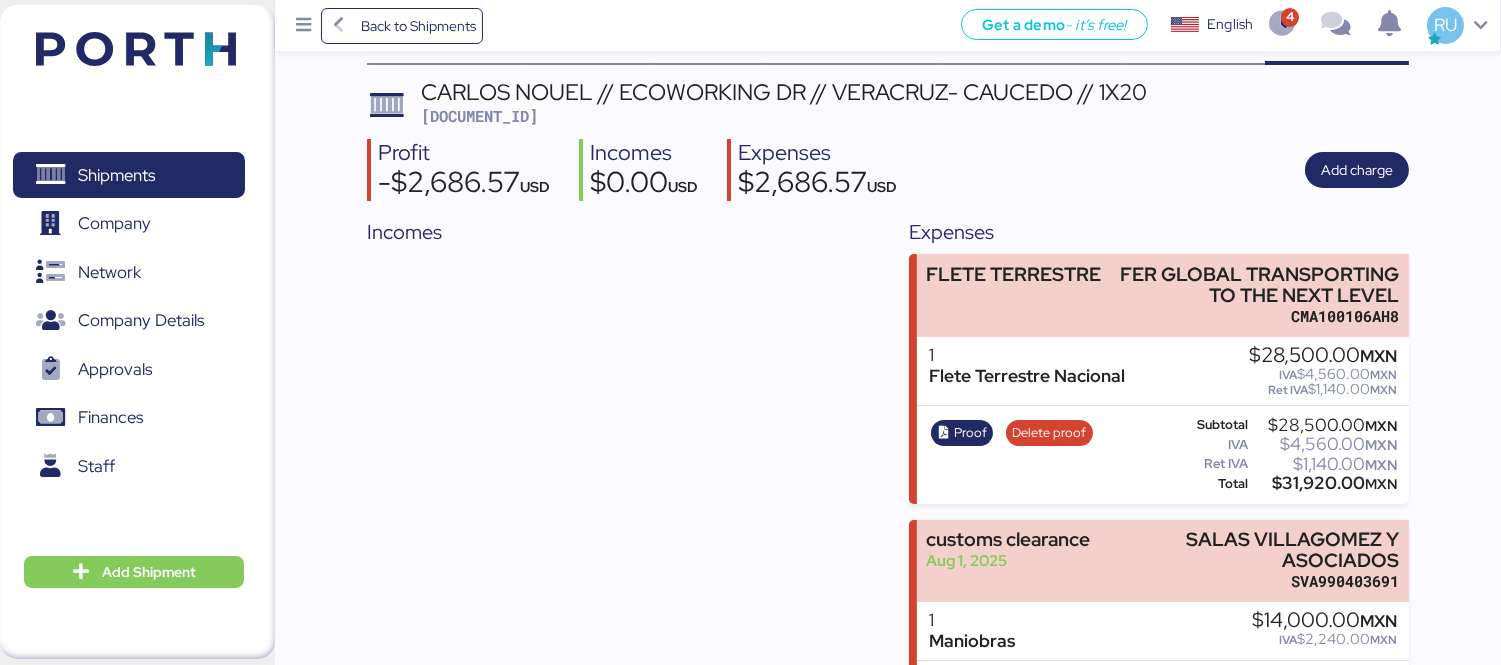 scroll, scrollTop: 0, scrollLeft: 0, axis: both 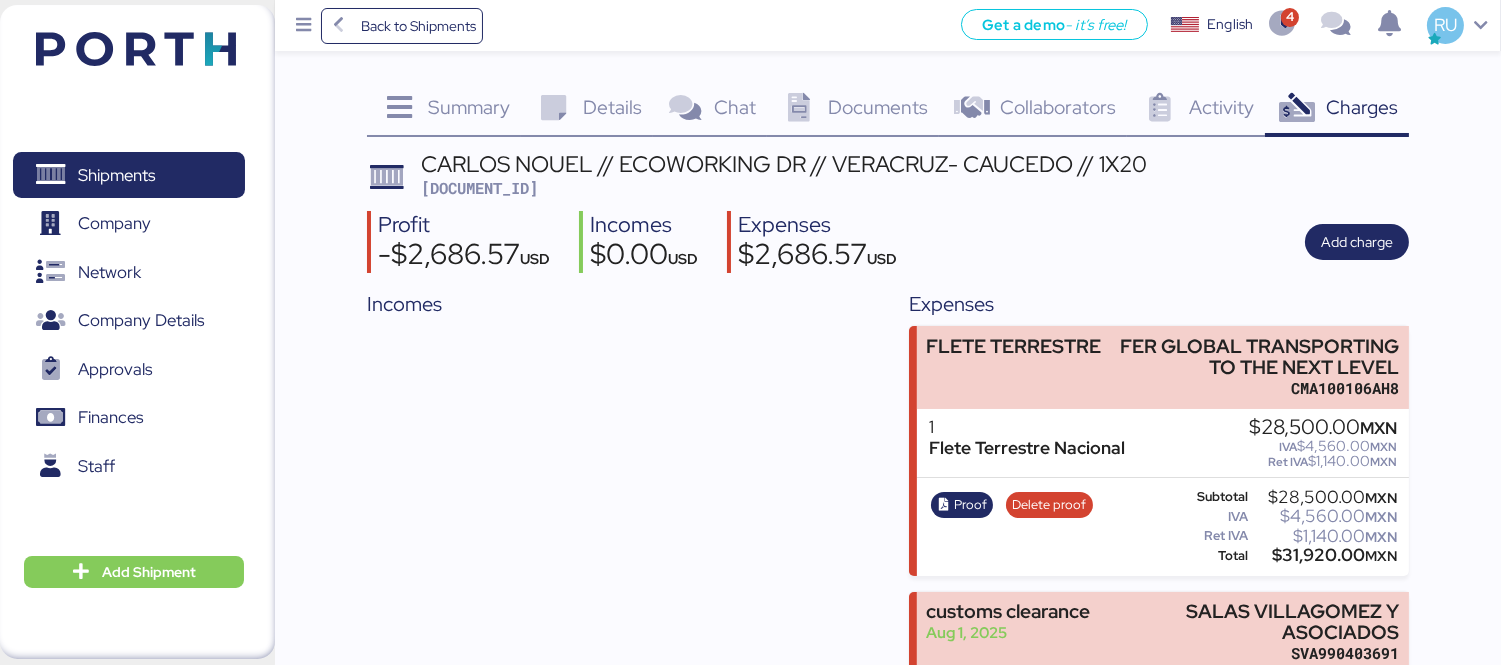 click on "Documents 0" at bounding box center (853, 110) 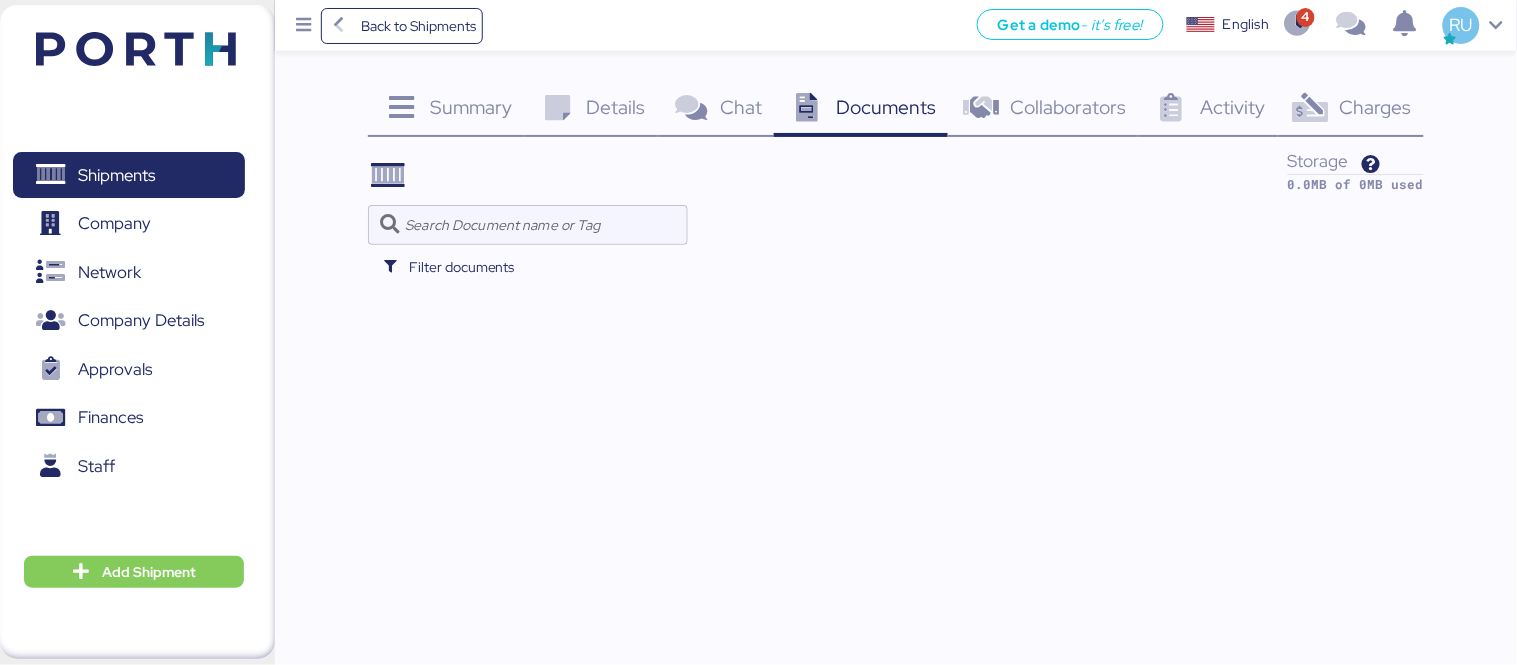 click on "Charges 0" at bounding box center [1351, 110] 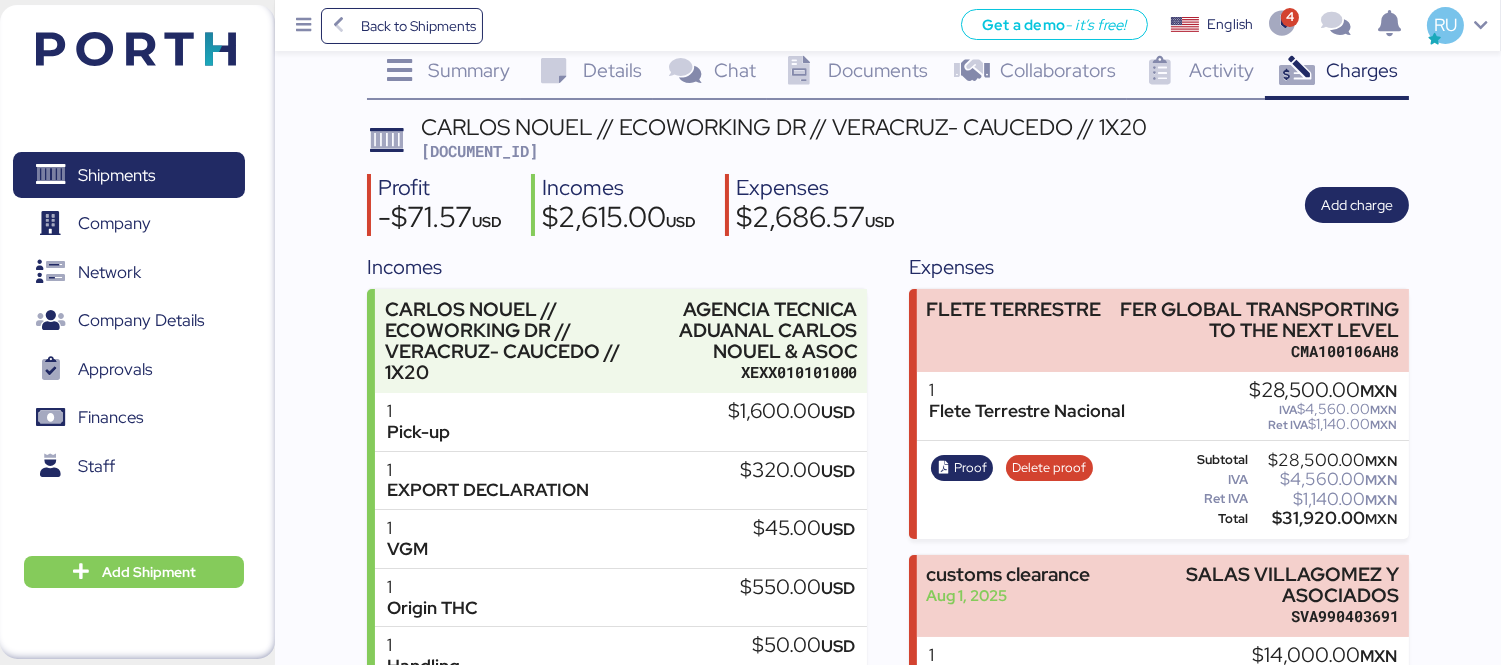 scroll, scrollTop: 35, scrollLeft: 0, axis: vertical 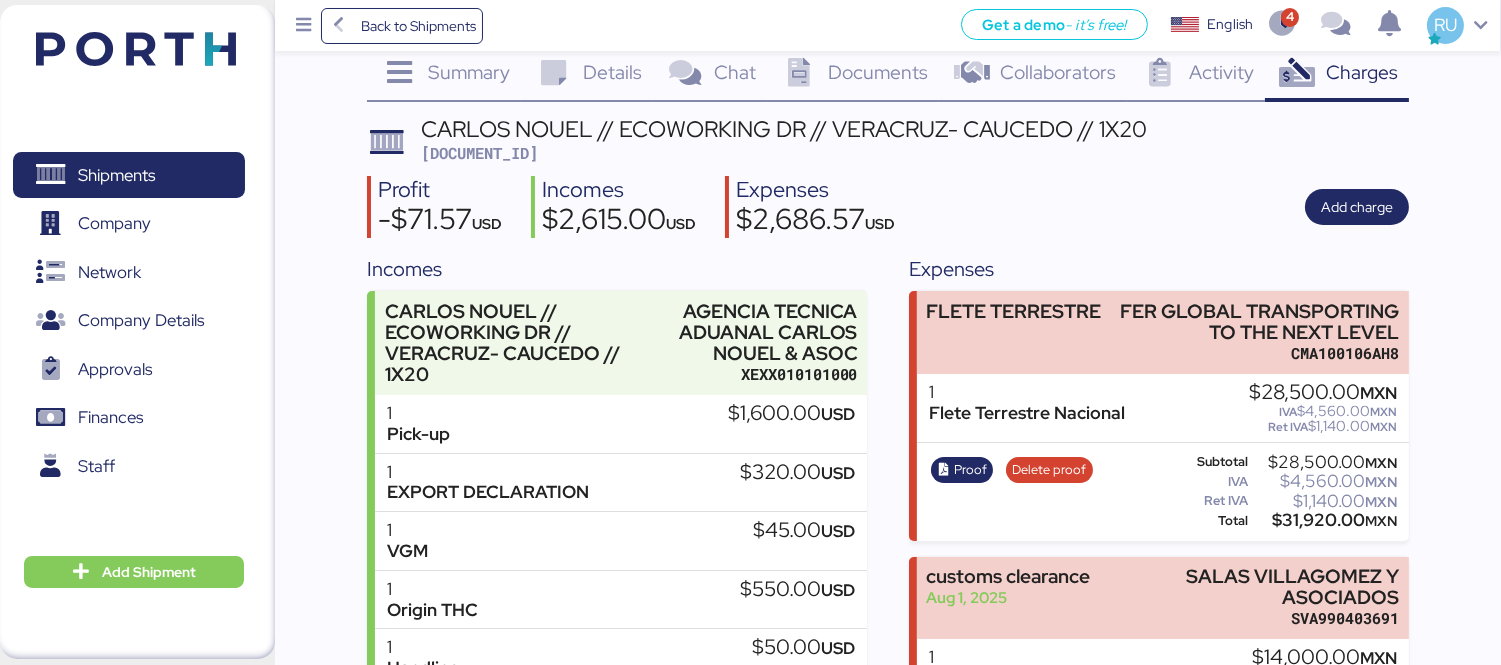 click on "[DOCUMENT_ID]" at bounding box center [479, 153] 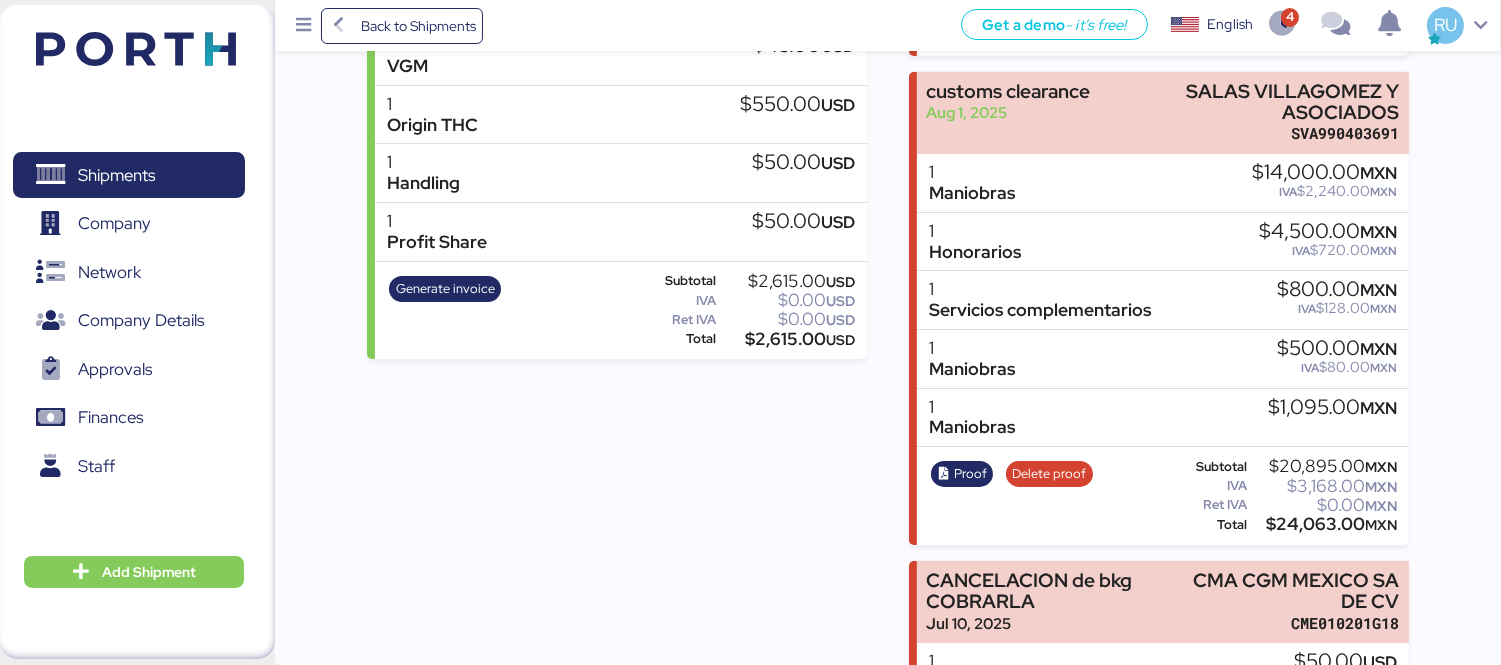 scroll, scrollTop: 668, scrollLeft: 0, axis: vertical 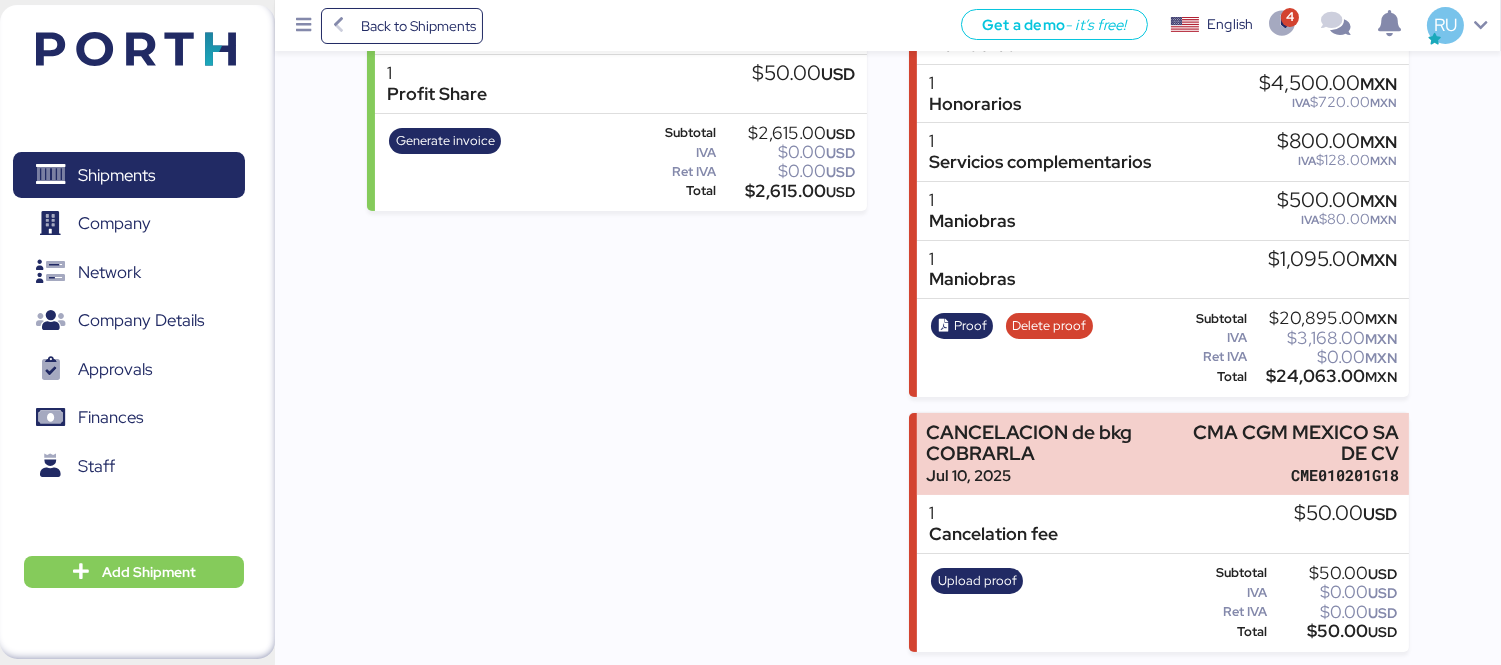click at bounding box center (136, 49) 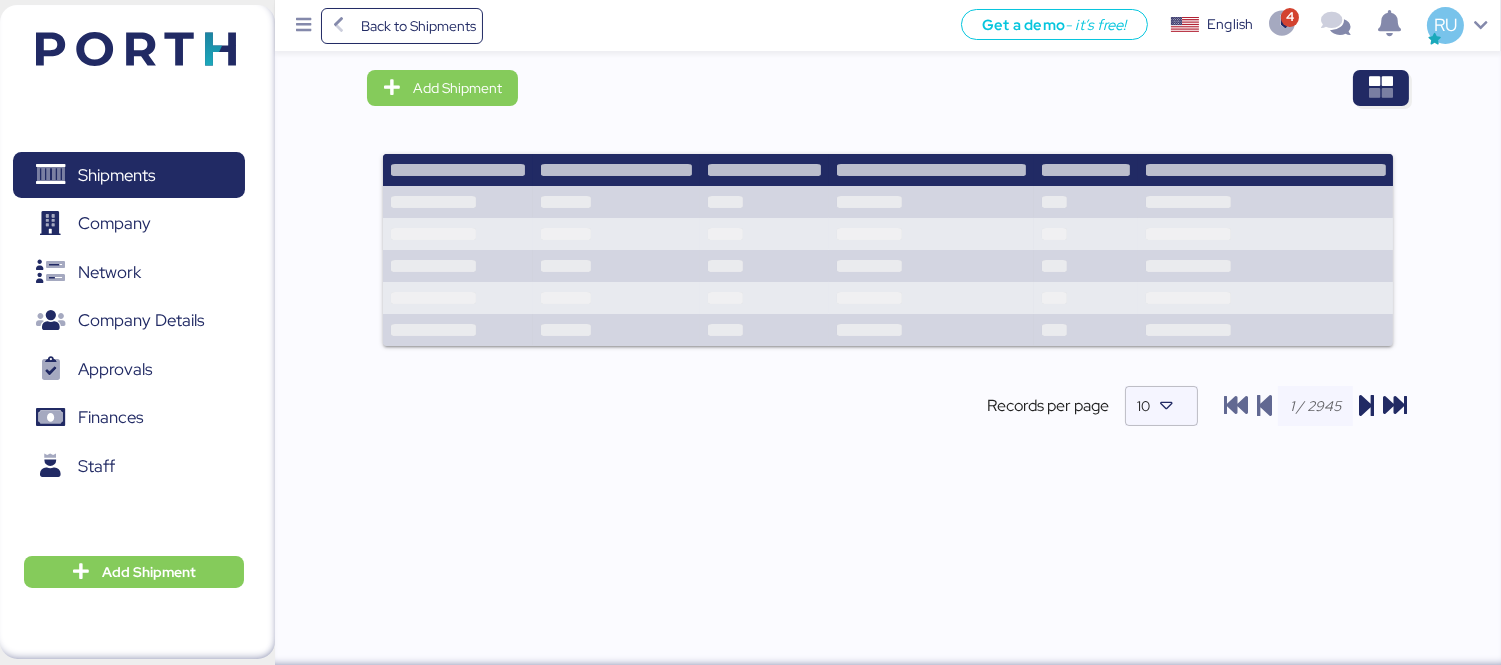 scroll, scrollTop: 0, scrollLeft: 0, axis: both 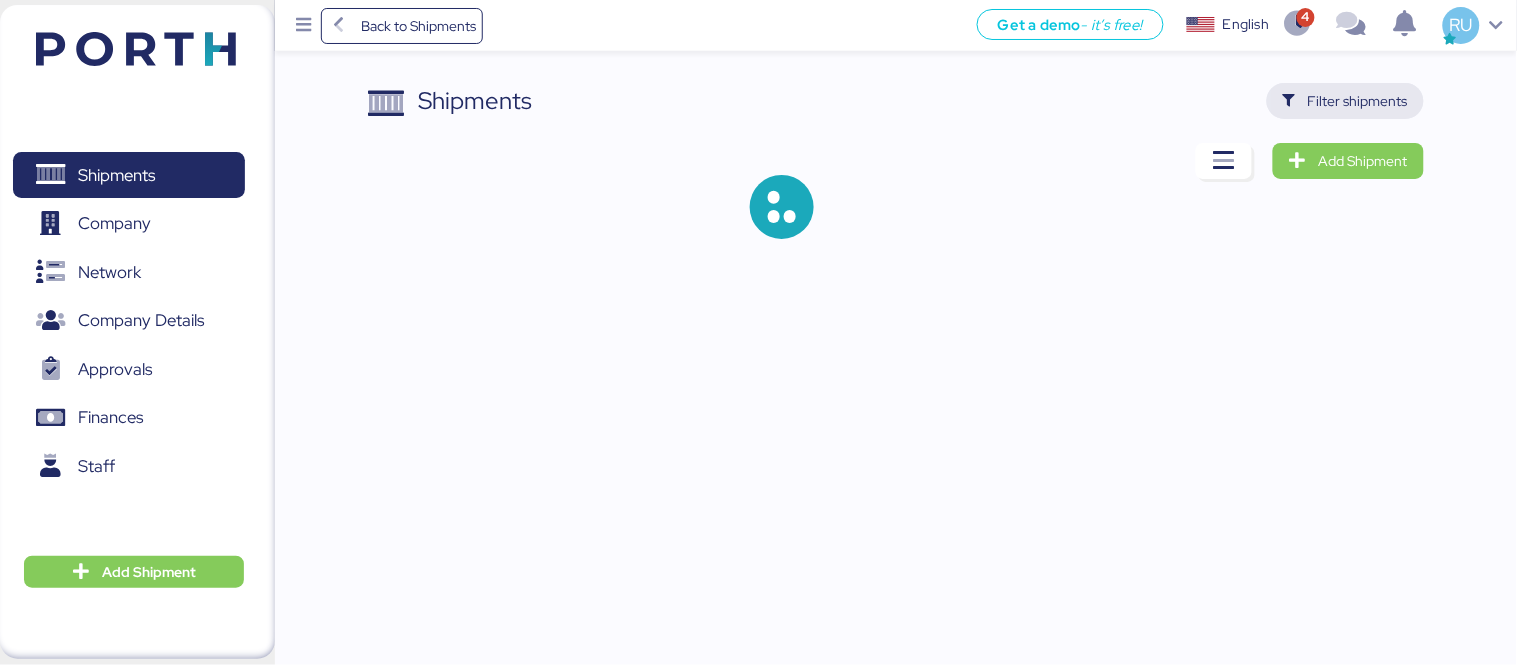 click on "Filter shipments" at bounding box center [1358, 101] 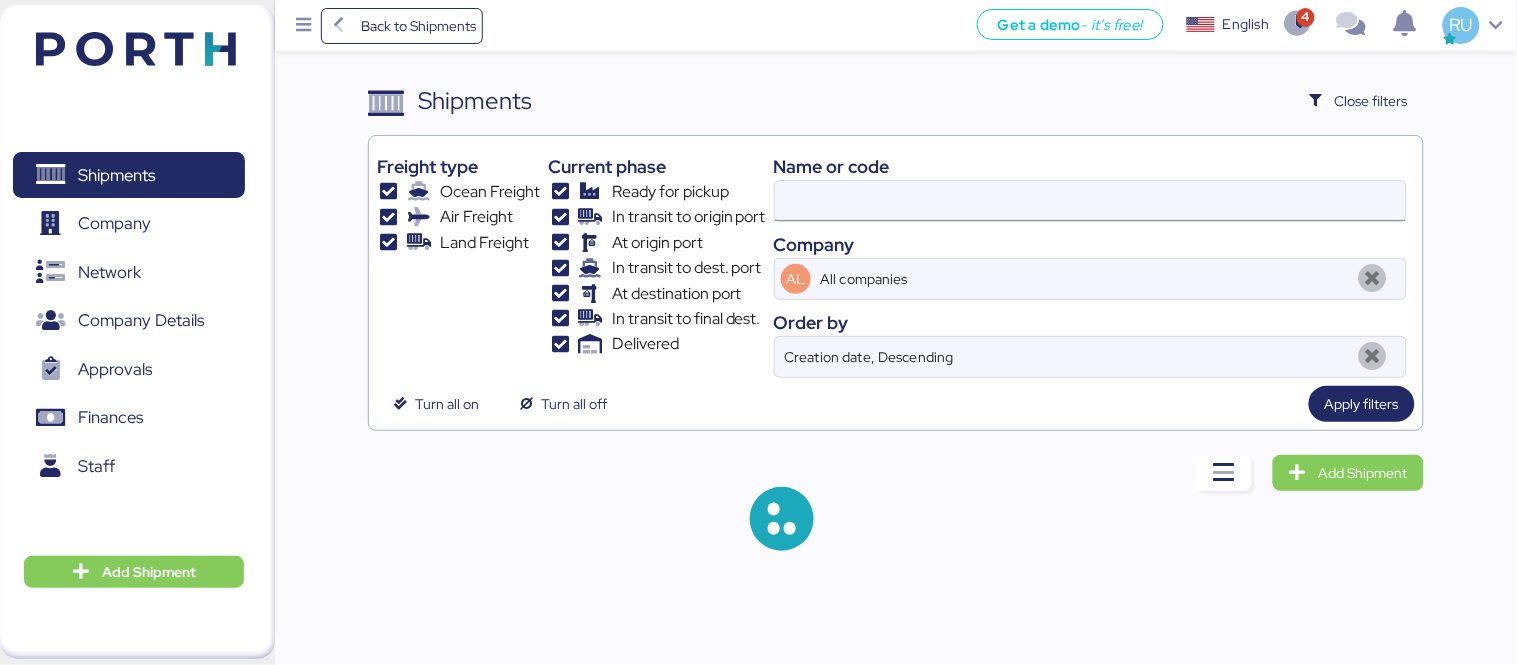 click at bounding box center (1090, 201) 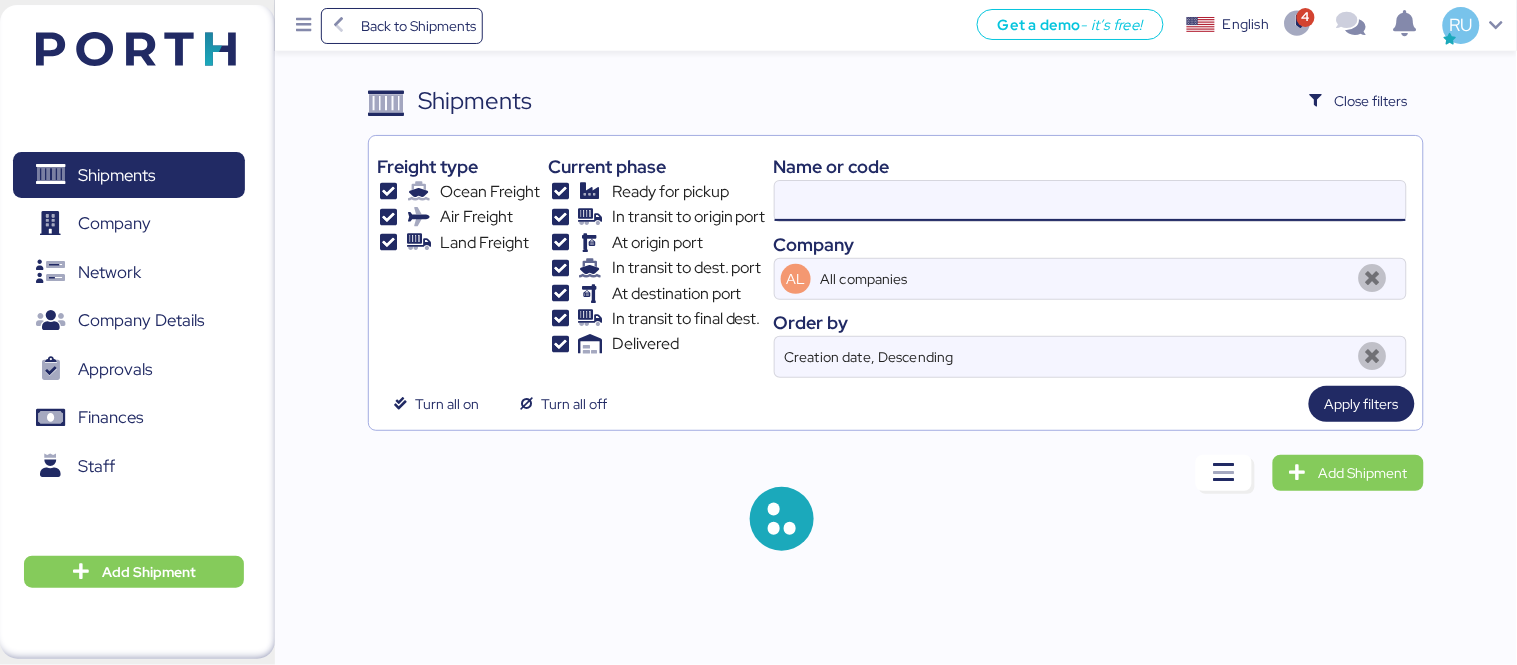 paste on "REF:[DOCUMENT_ID]" 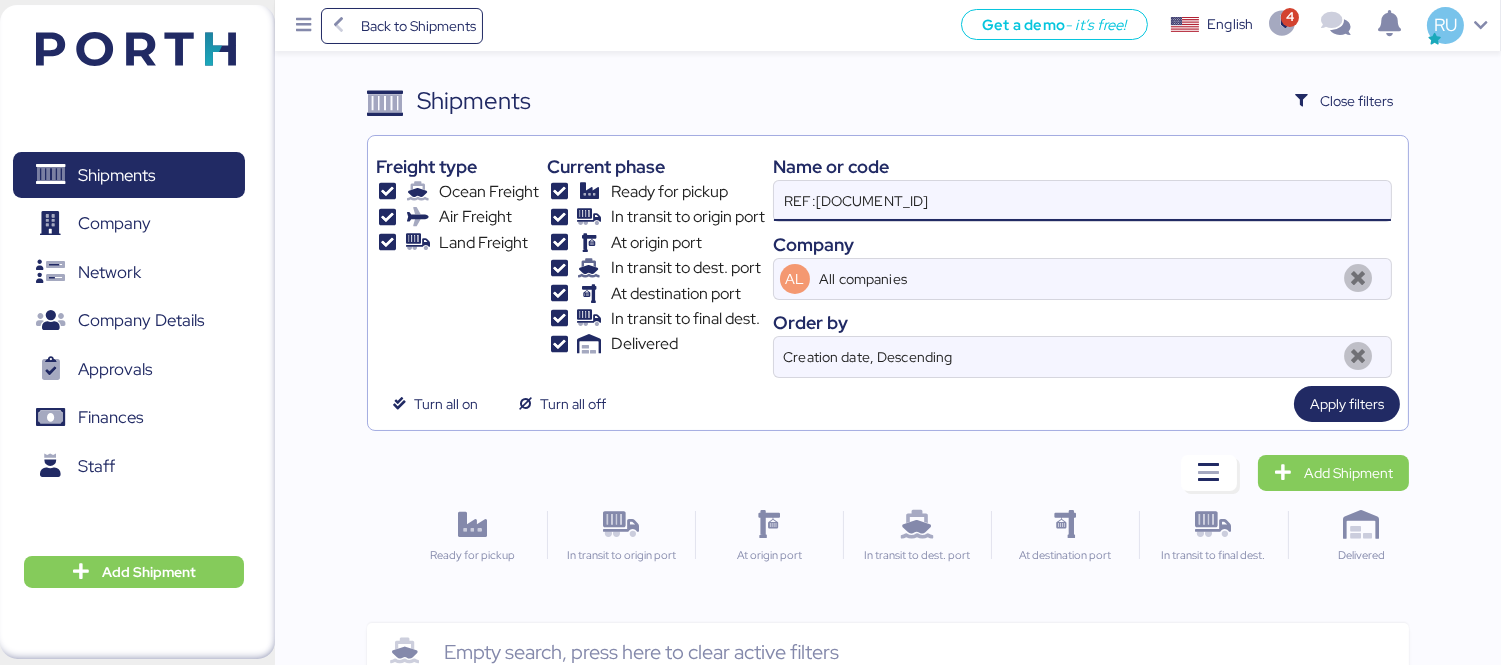 click on "REF:[DOCUMENT_ID]" at bounding box center [1082, 201] 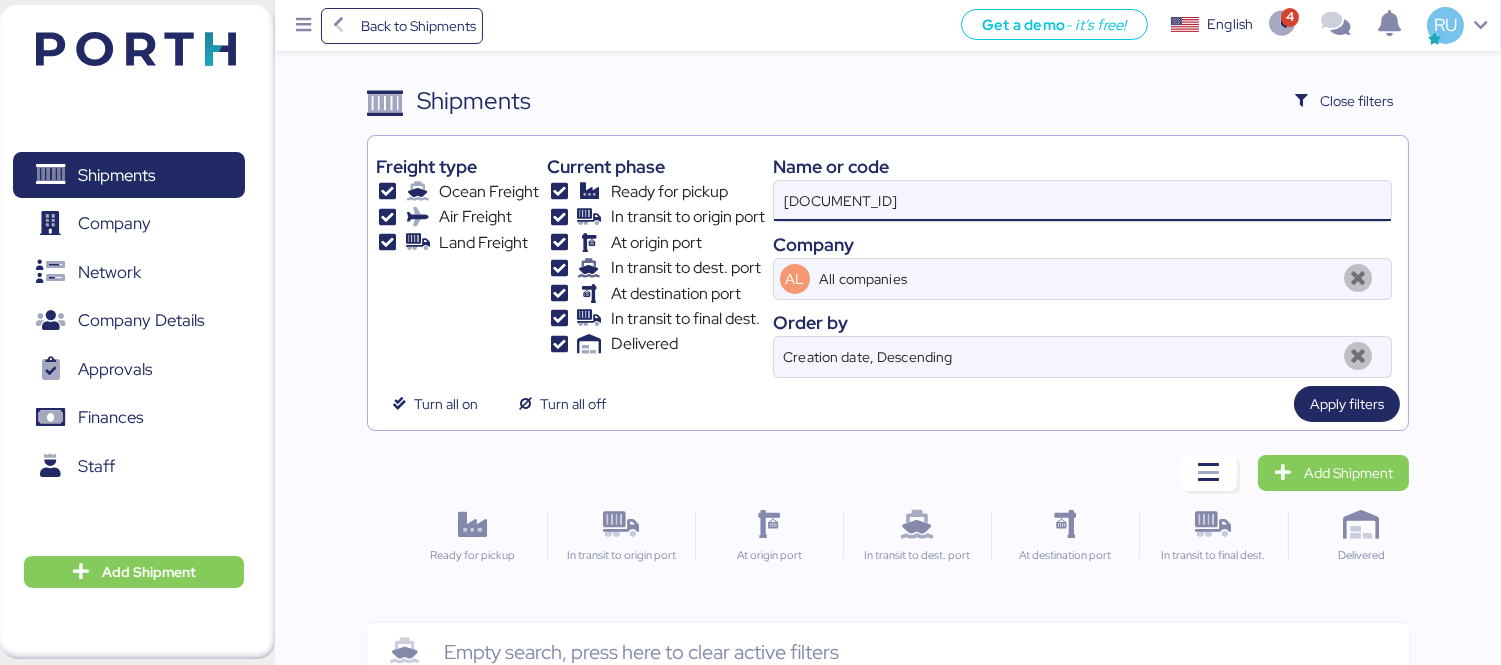 type on "[DOCUMENT_ID]" 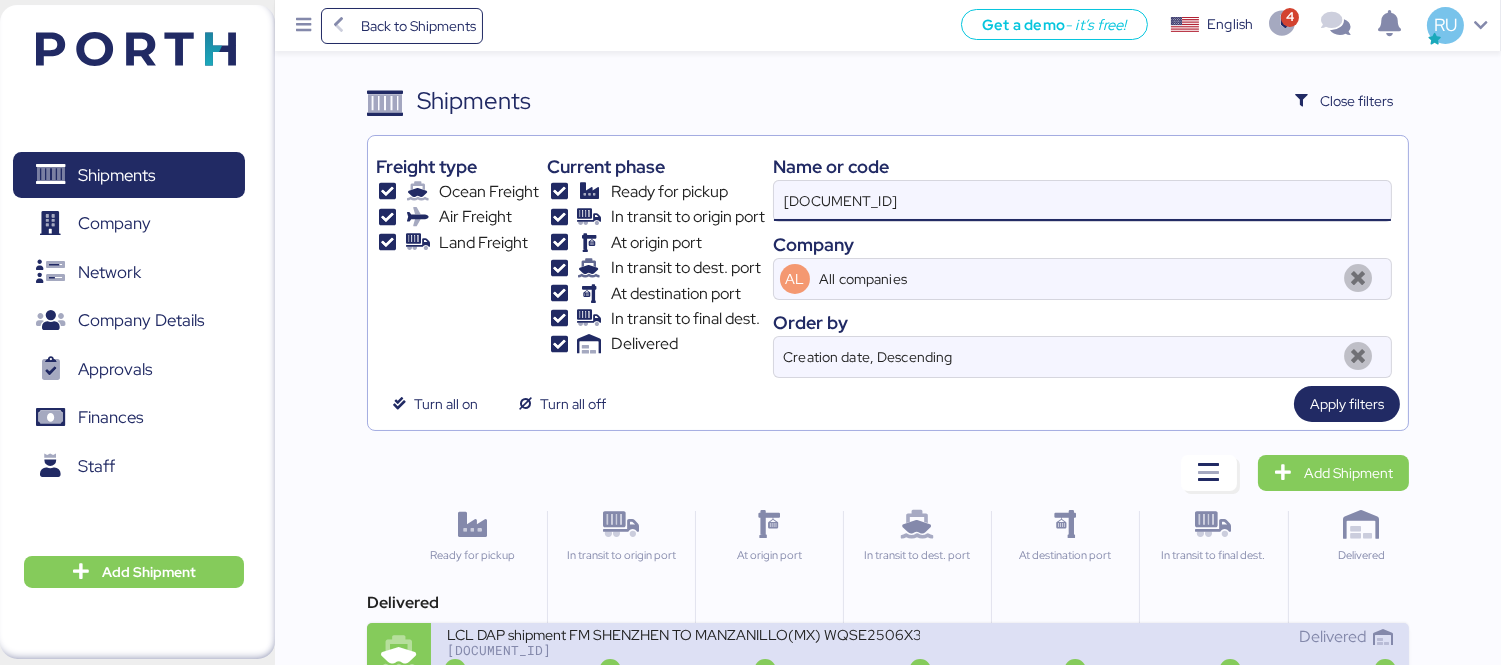 click on "[DOCUMENT_ID]" at bounding box center (683, 650) 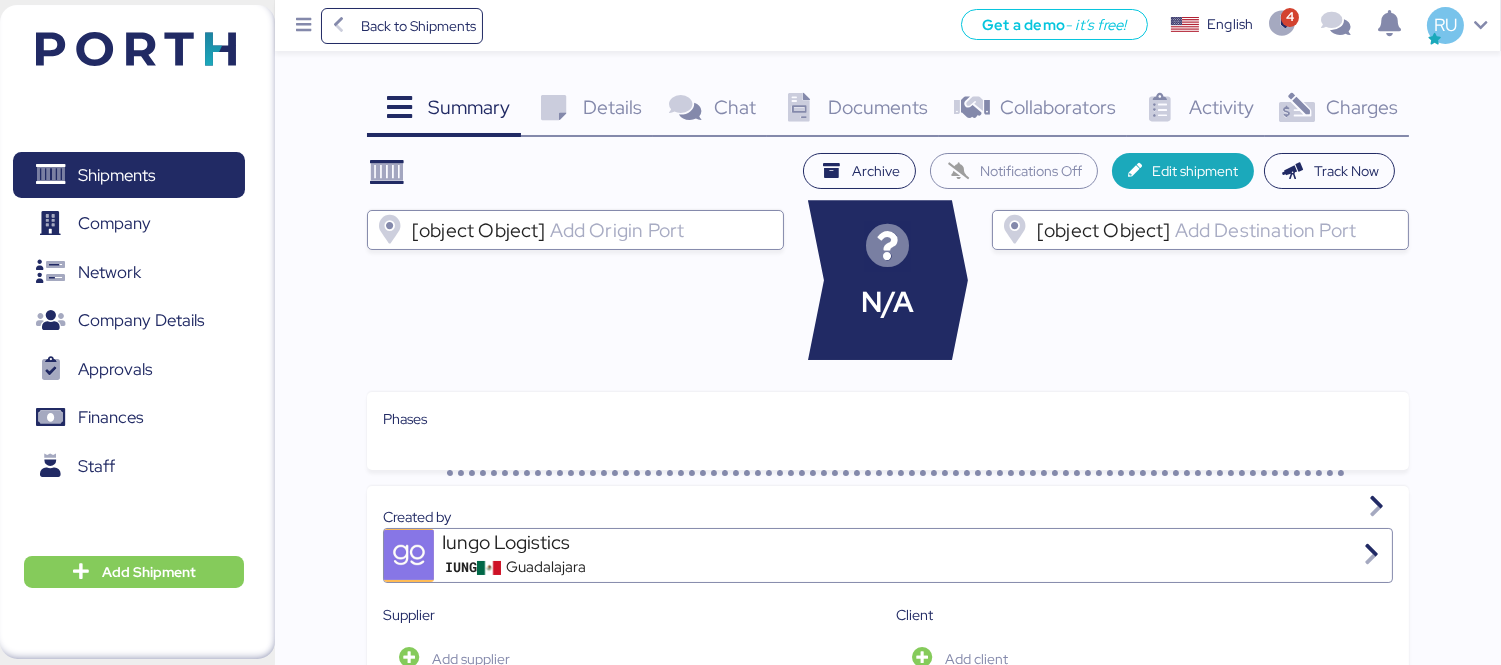 click on "Charges 0" at bounding box center (1337, 110) 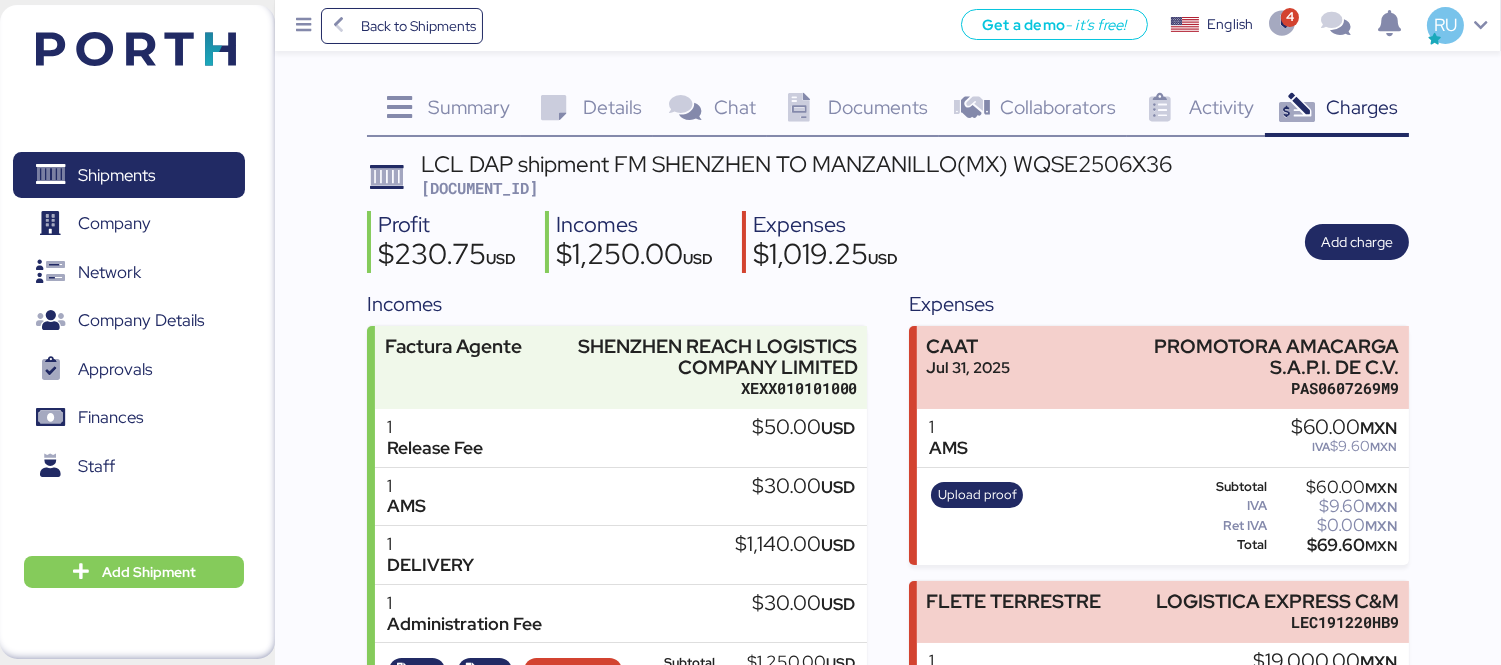 scroll, scrollTop: 148, scrollLeft: 0, axis: vertical 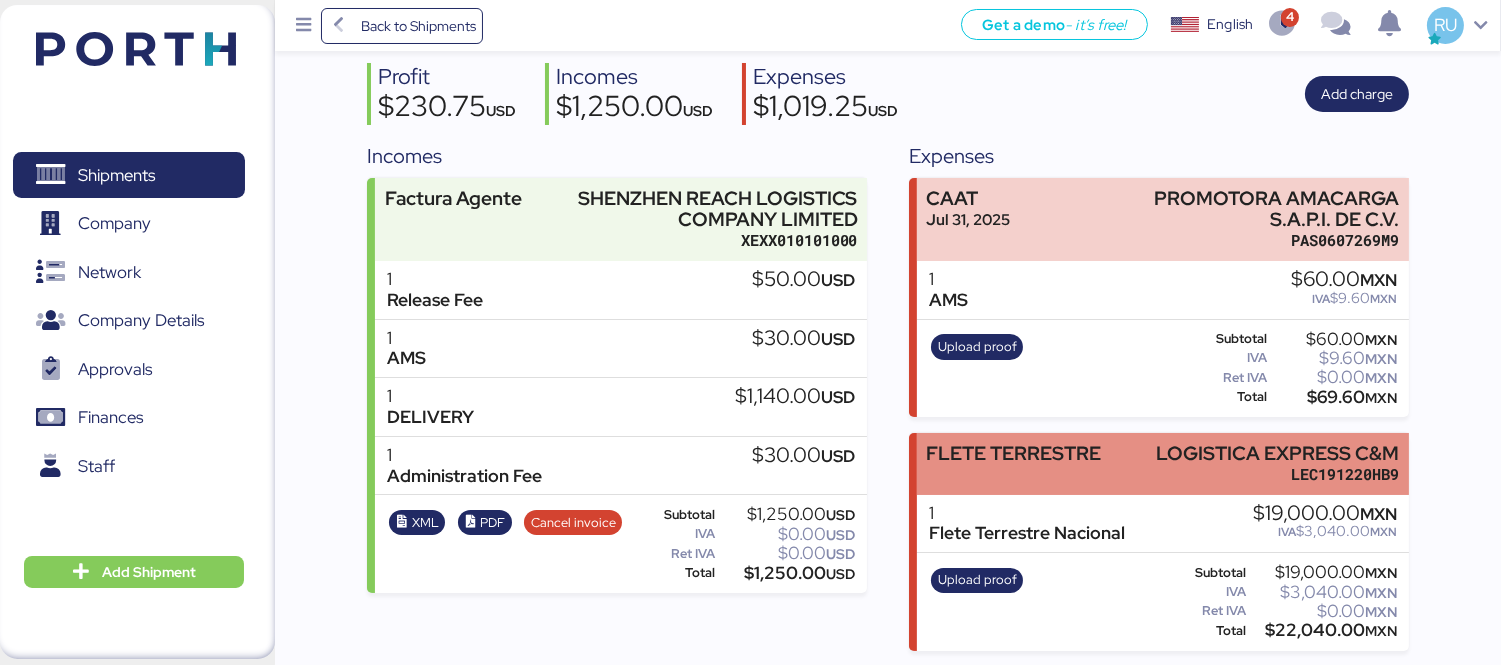 click on "FLETE TERRESTRE" at bounding box center (1013, 464) 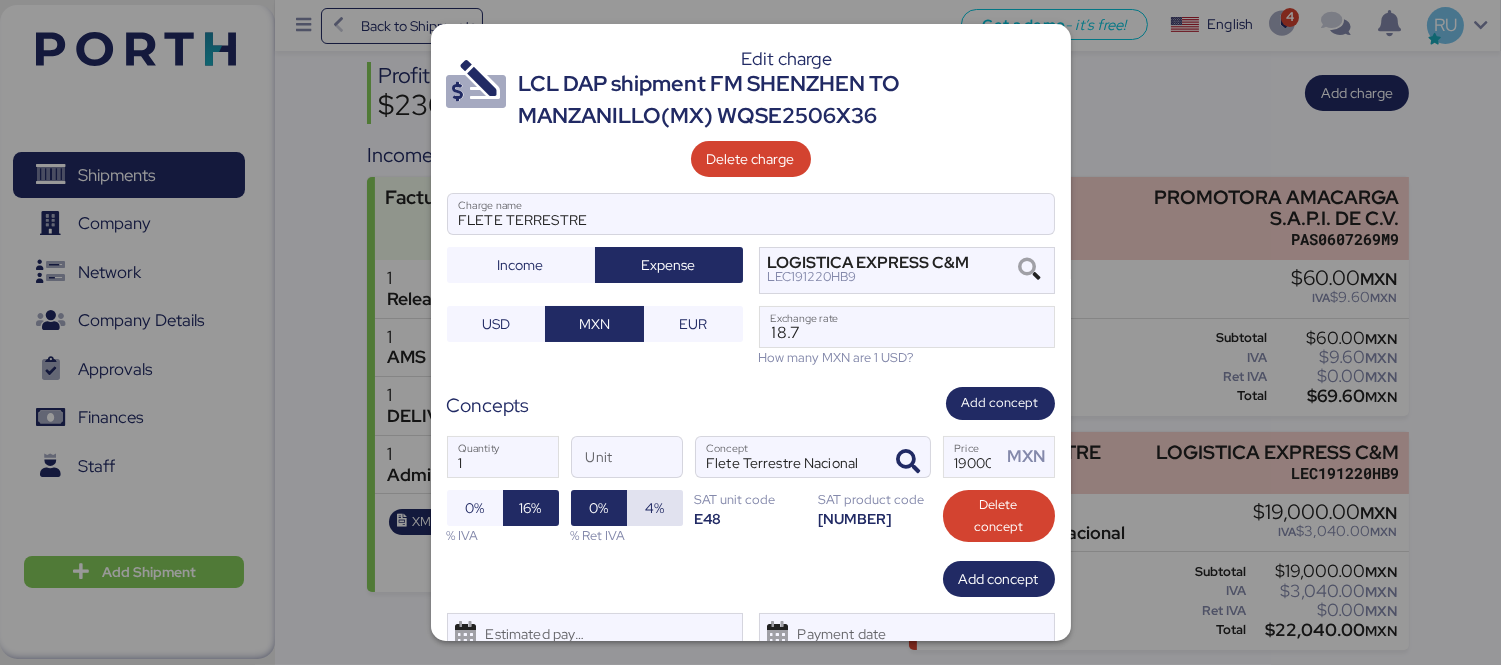 click on "4%" at bounding box center [655, 508] 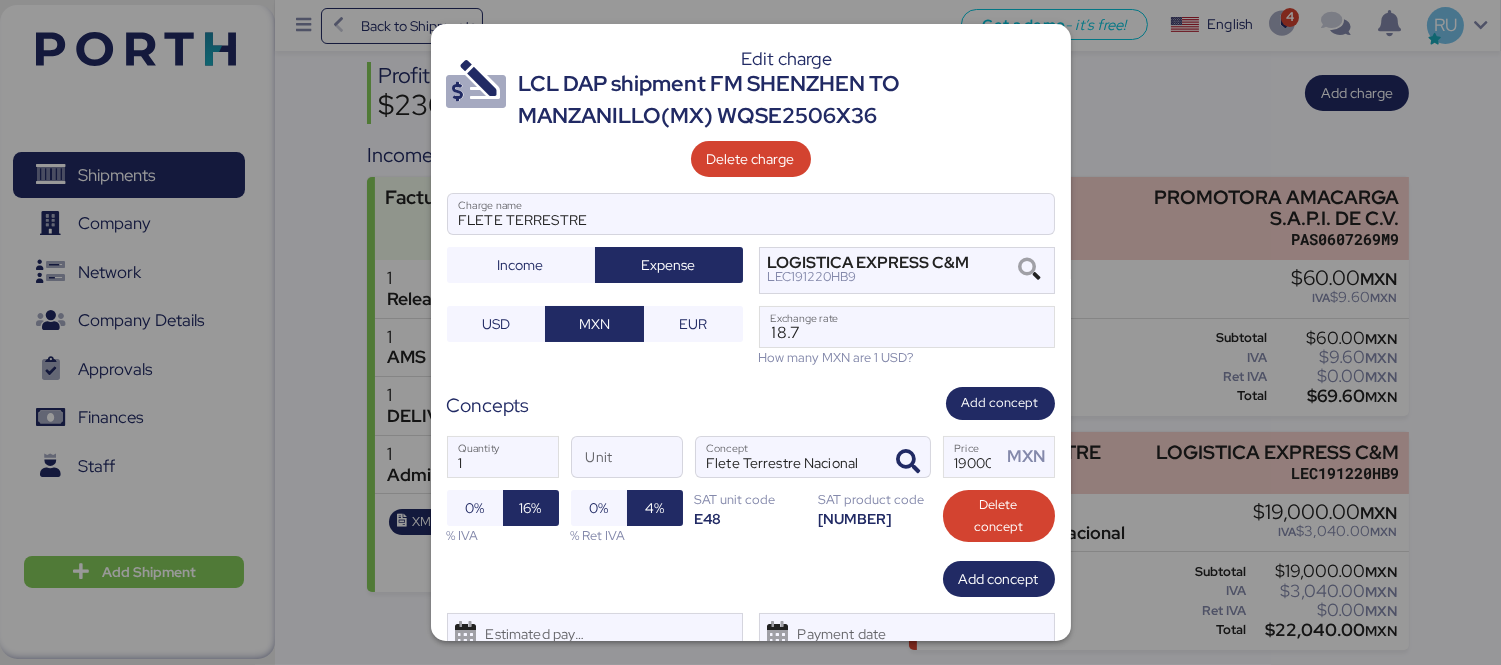 scroll, scrollTop: 77, scrollLeft: 0, axis: vertical 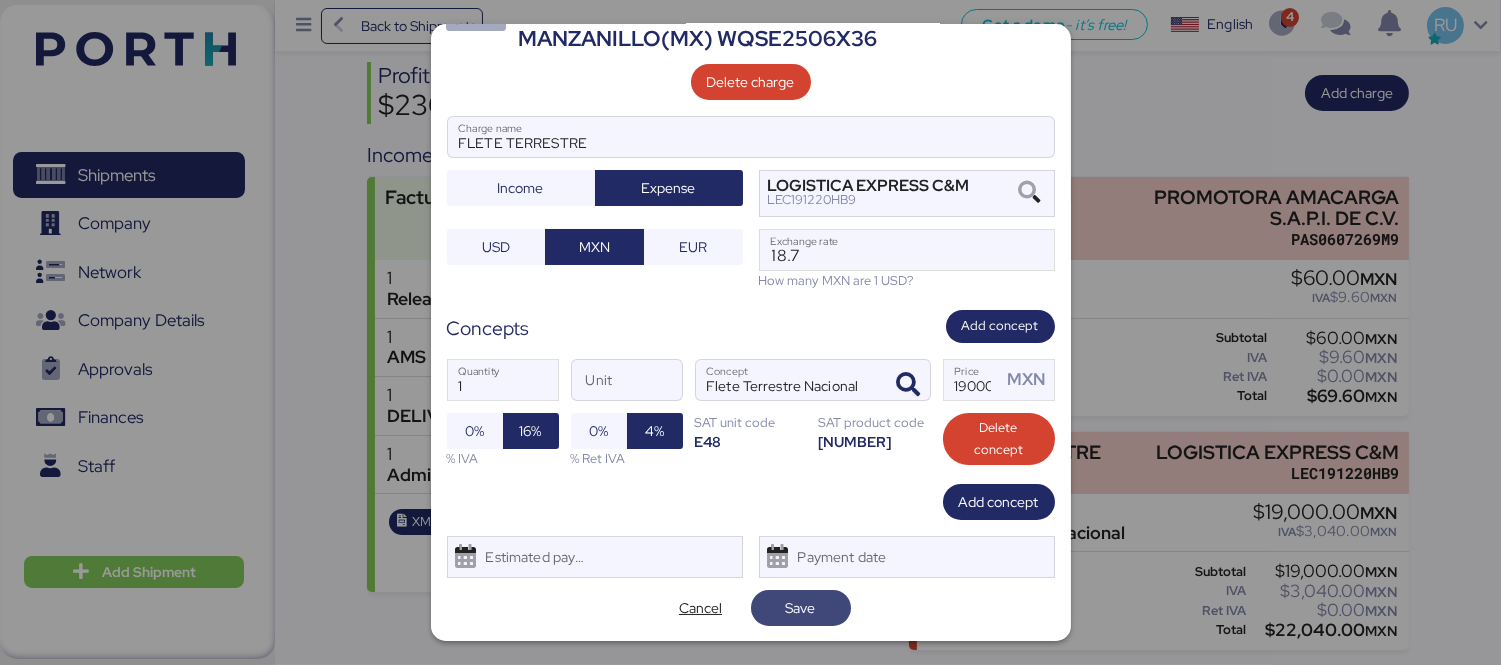 click on "Save" at bounding box center [801, 608] 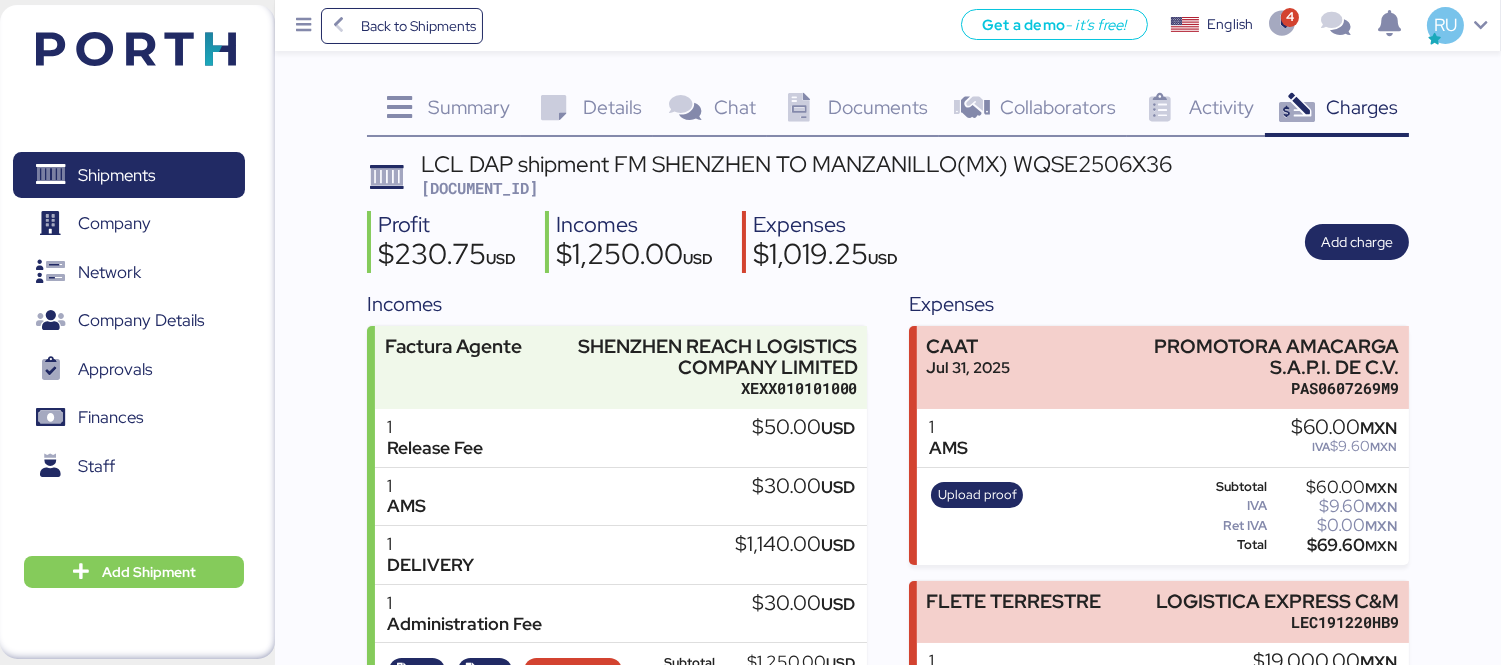 scroll, scrollTop: 157, scrollLeft: 0, axis: vertical 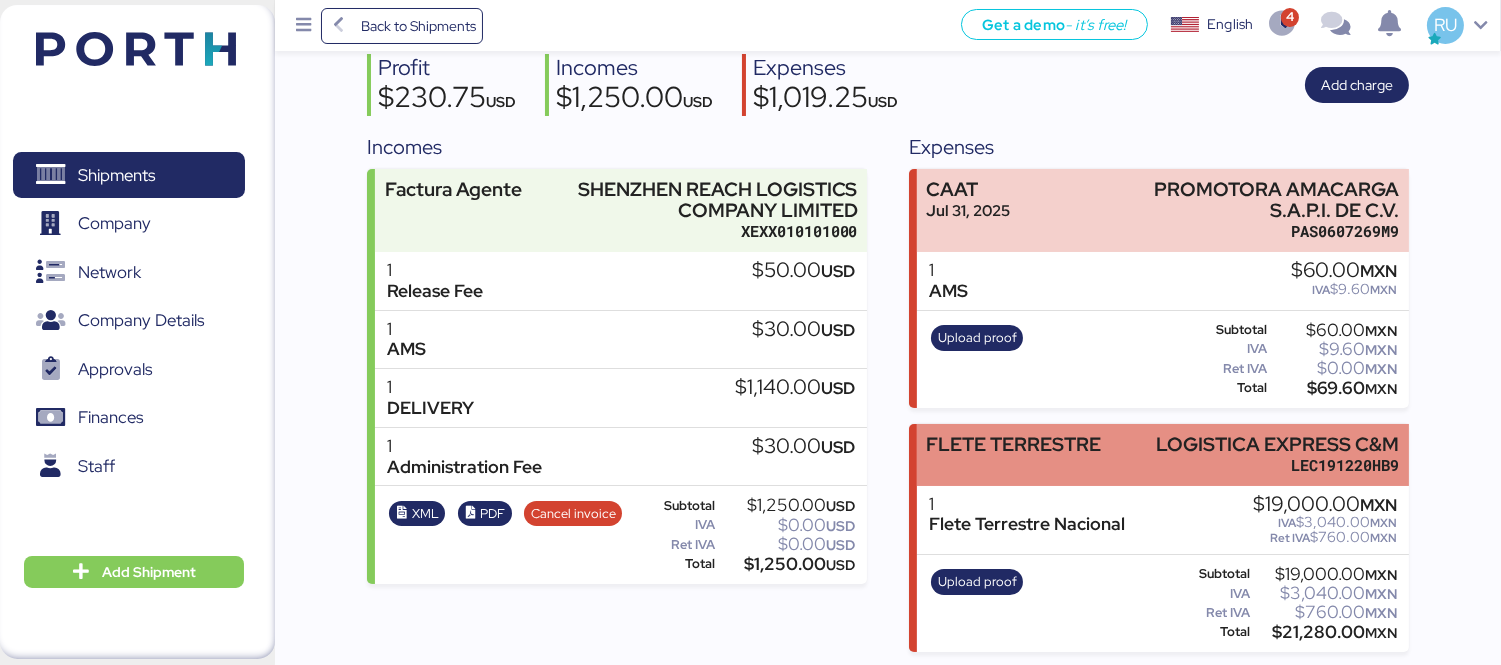 click on "FLETE TERRESTRE LOGISTICA EXPRESS C&M LEC191220HB9" at bounding box center (1163, 454) 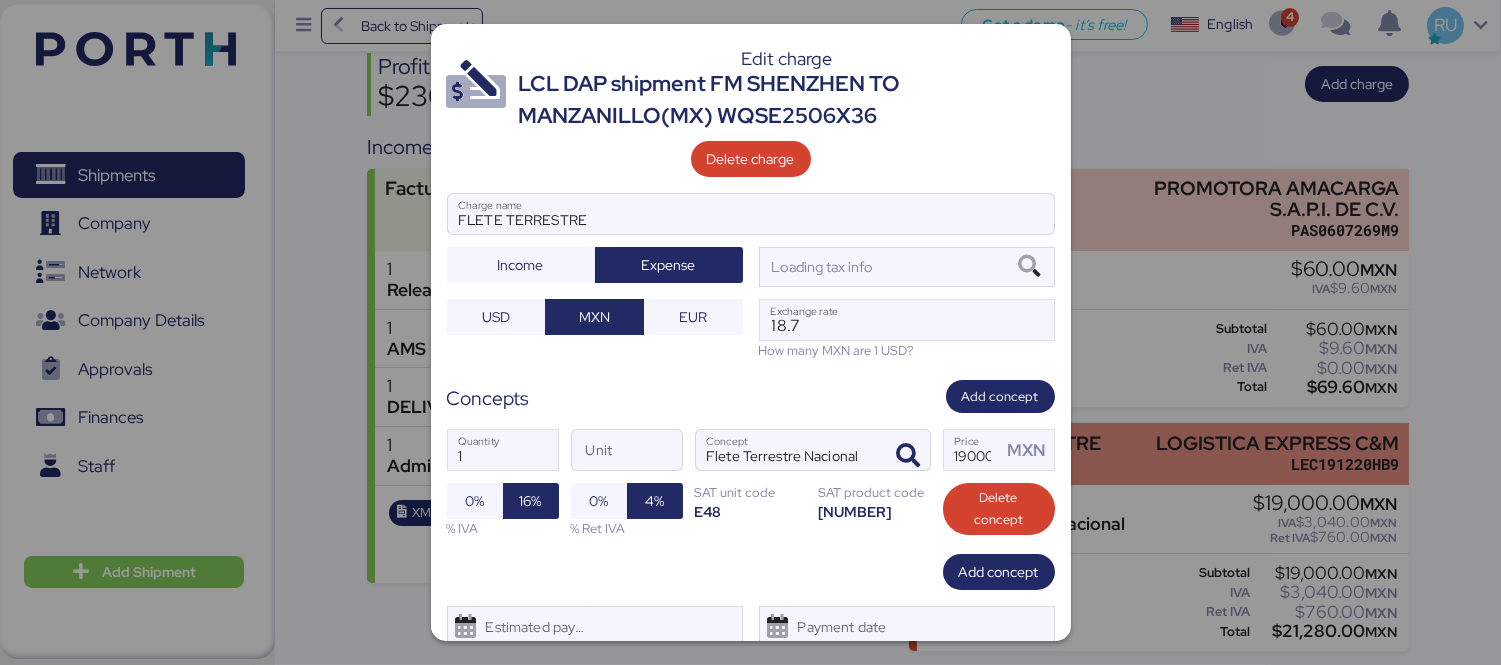 scroll, scrollTop: 0, scrollLeft: 0, axis: both 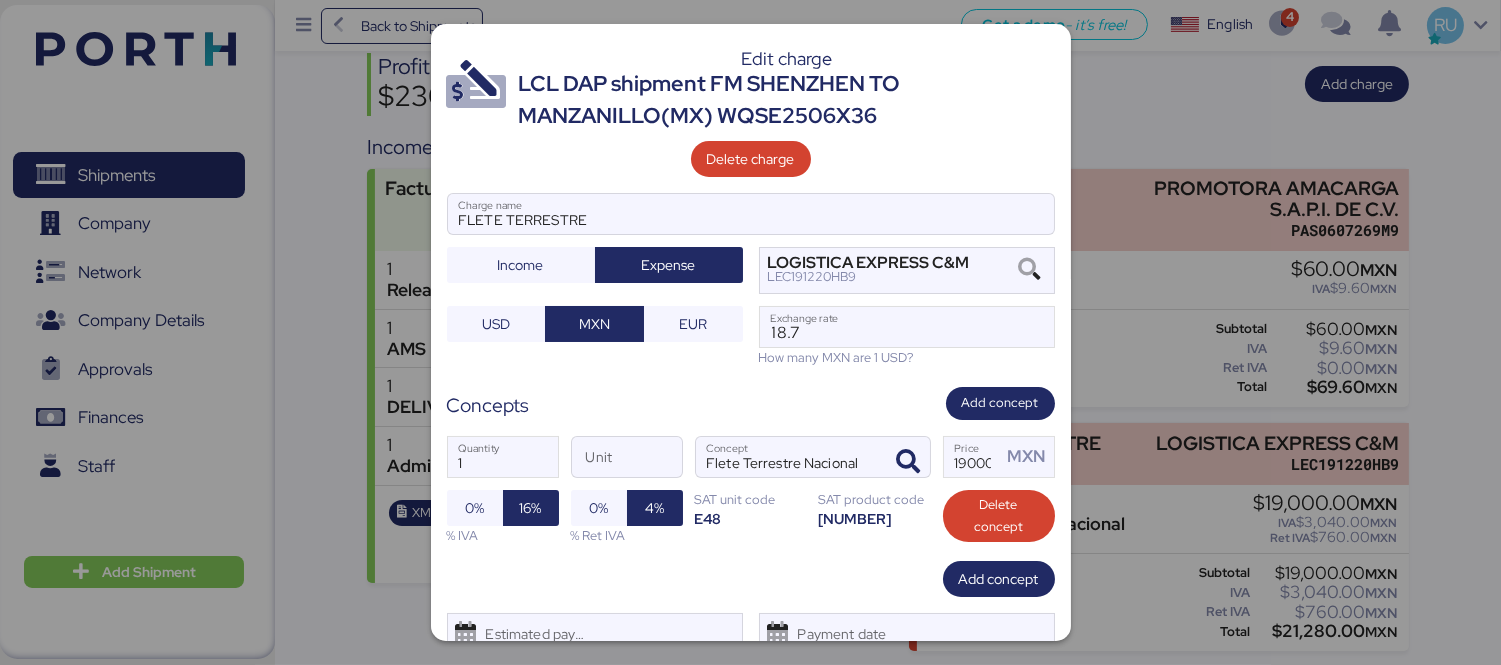 click on "Delete charge" at bounding box center [751, 155] 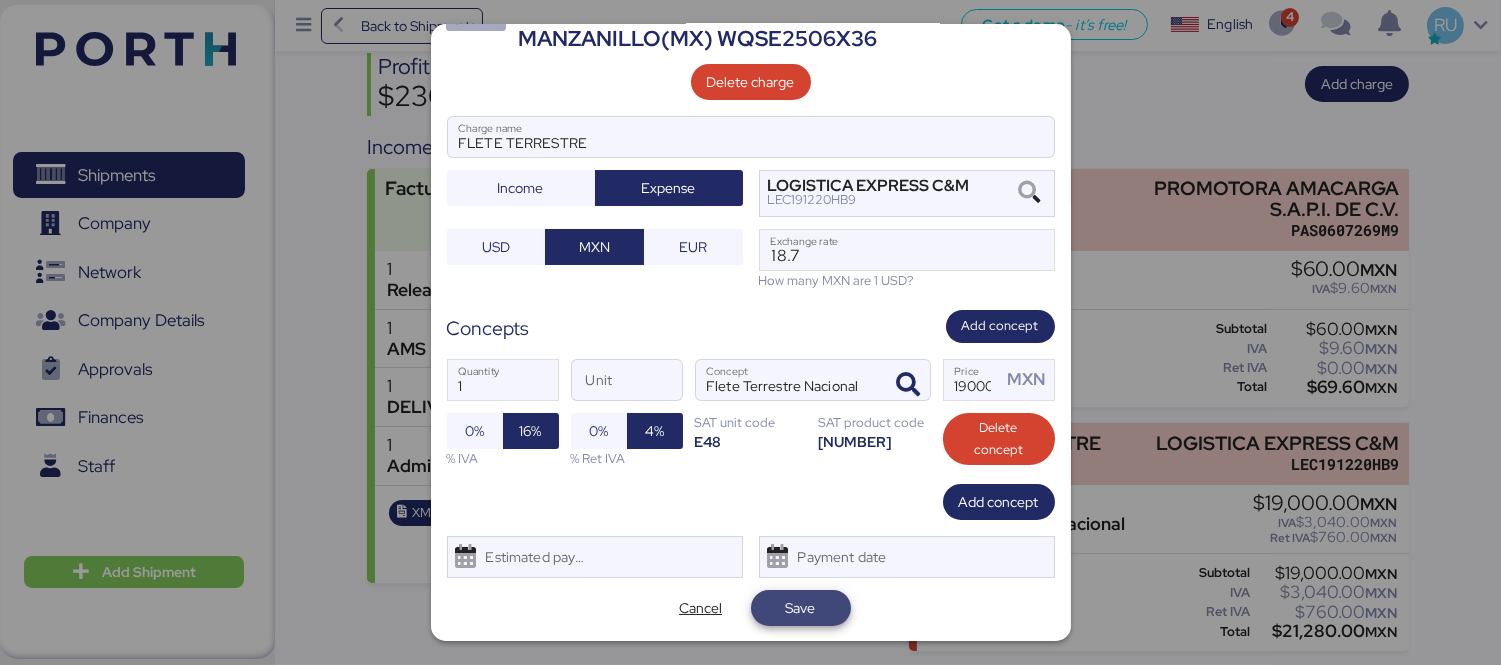 click on "Save" at bounding box center (801, 608) 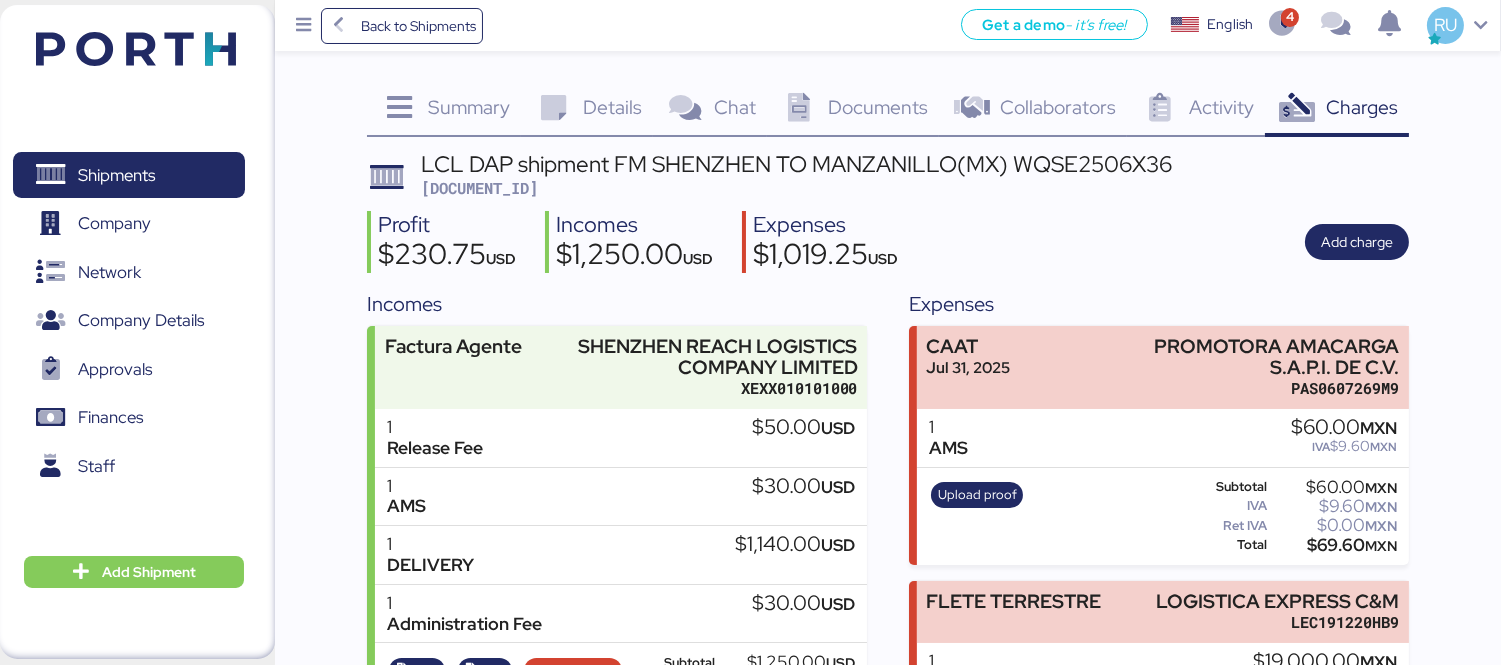 scroll, scrollTop: 157, scrollLeft: 0, axis: vertical 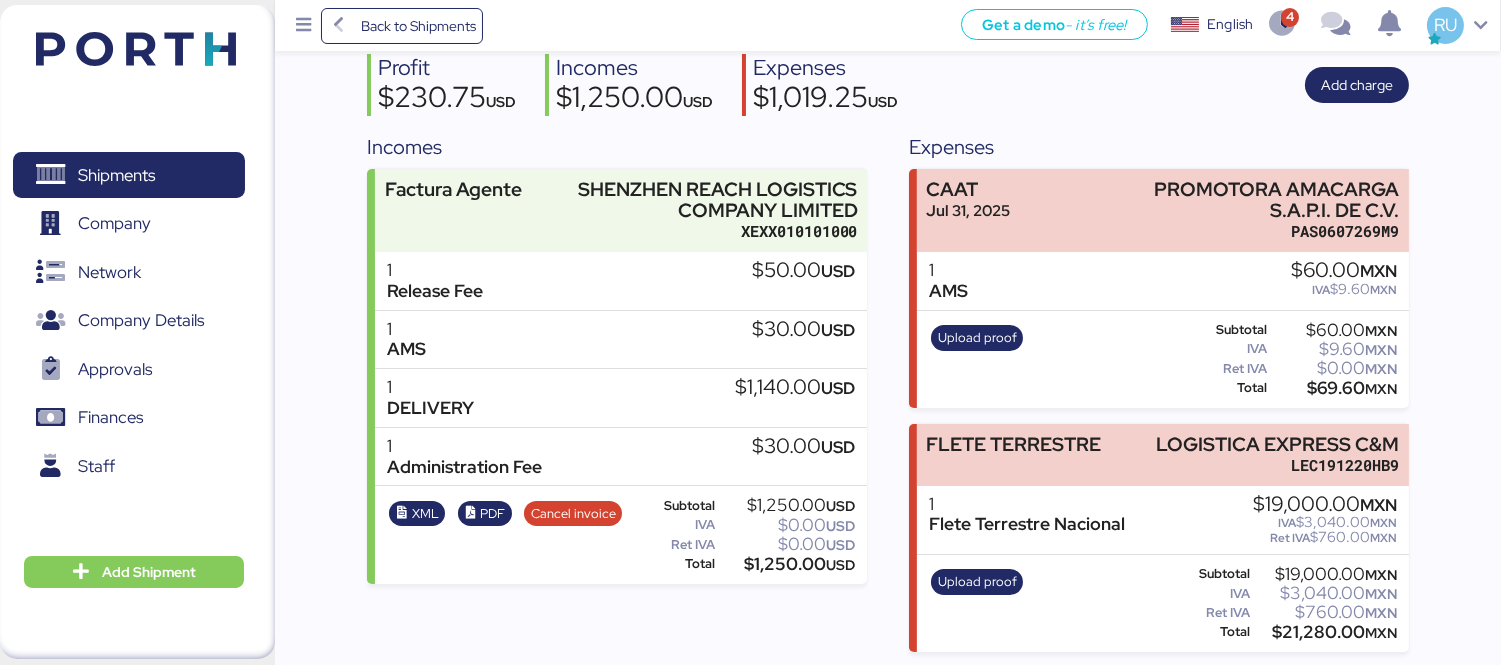 click on "Upload proof" at bounding box center [977, 604] 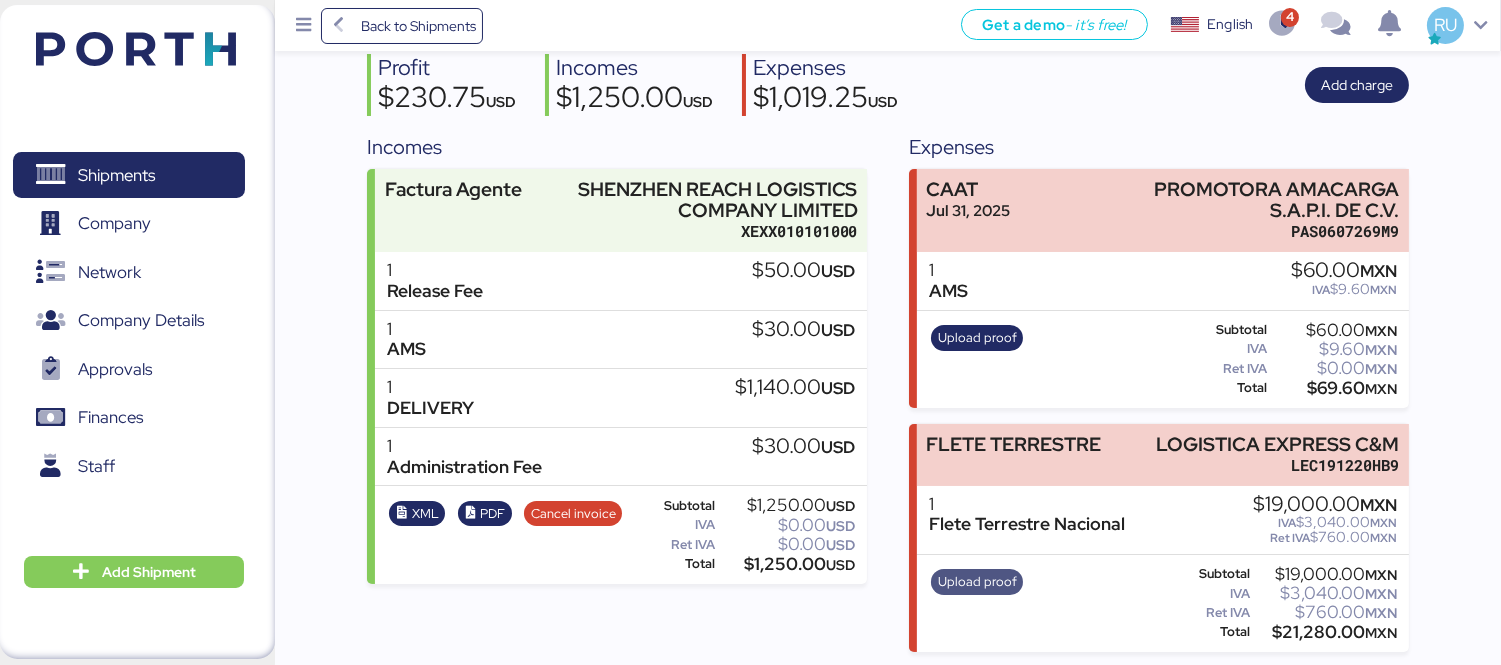 click on "Upload proof" at bounding box center (977, 582) 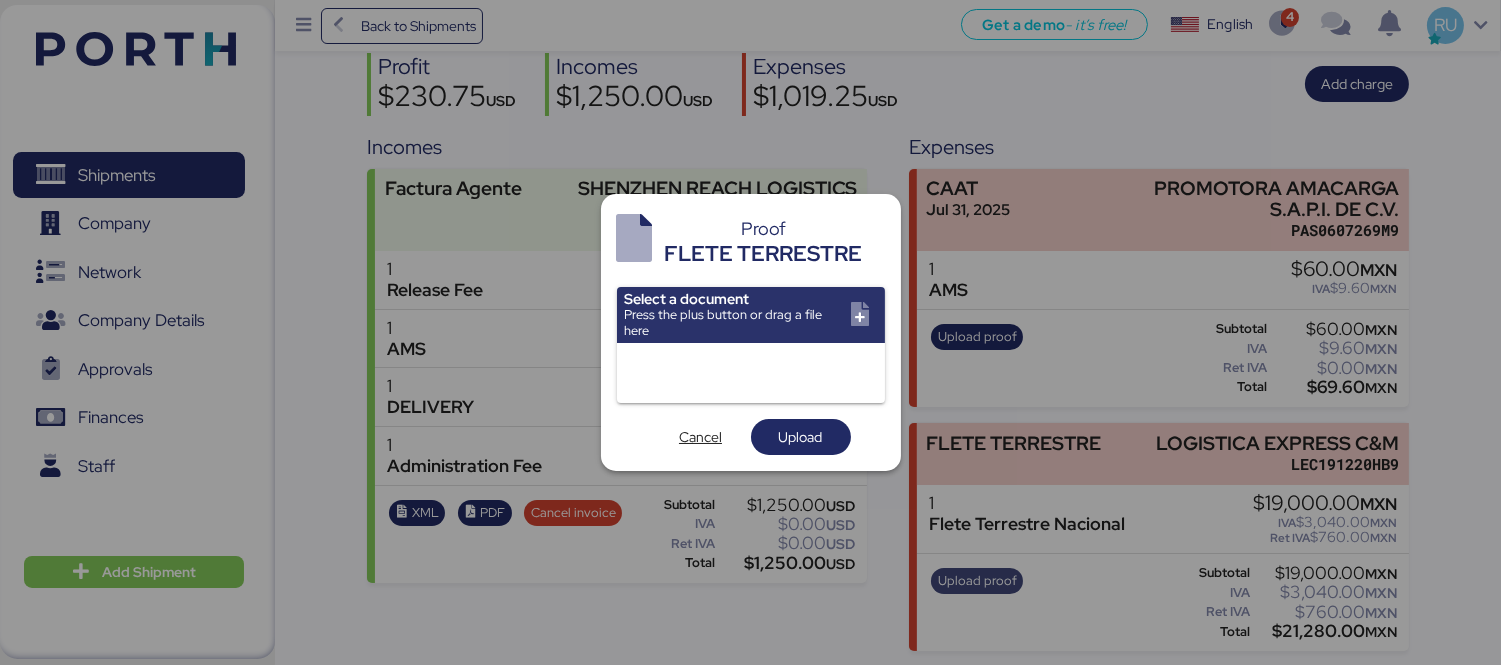 scroll, scrollTop: 0, scrollLeft: 0, axis: both 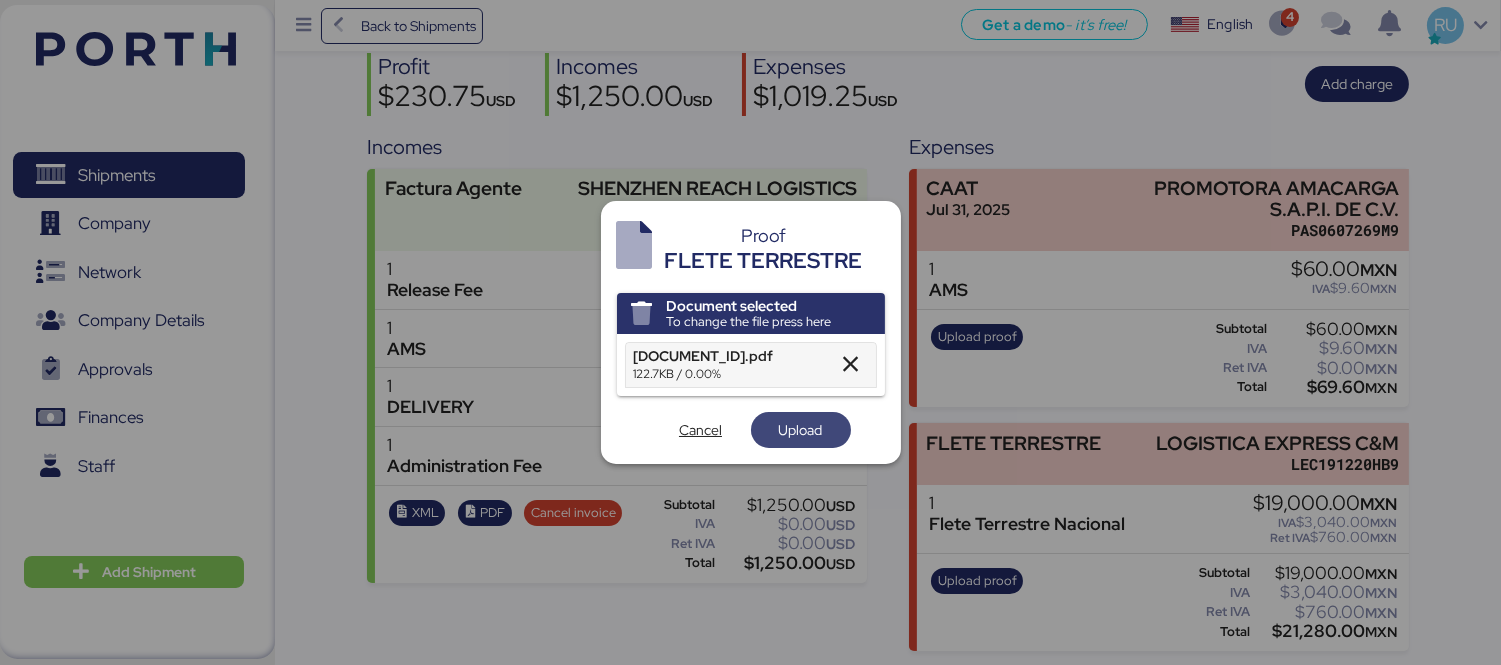click on "Upload" at bounding box center (801, 430) 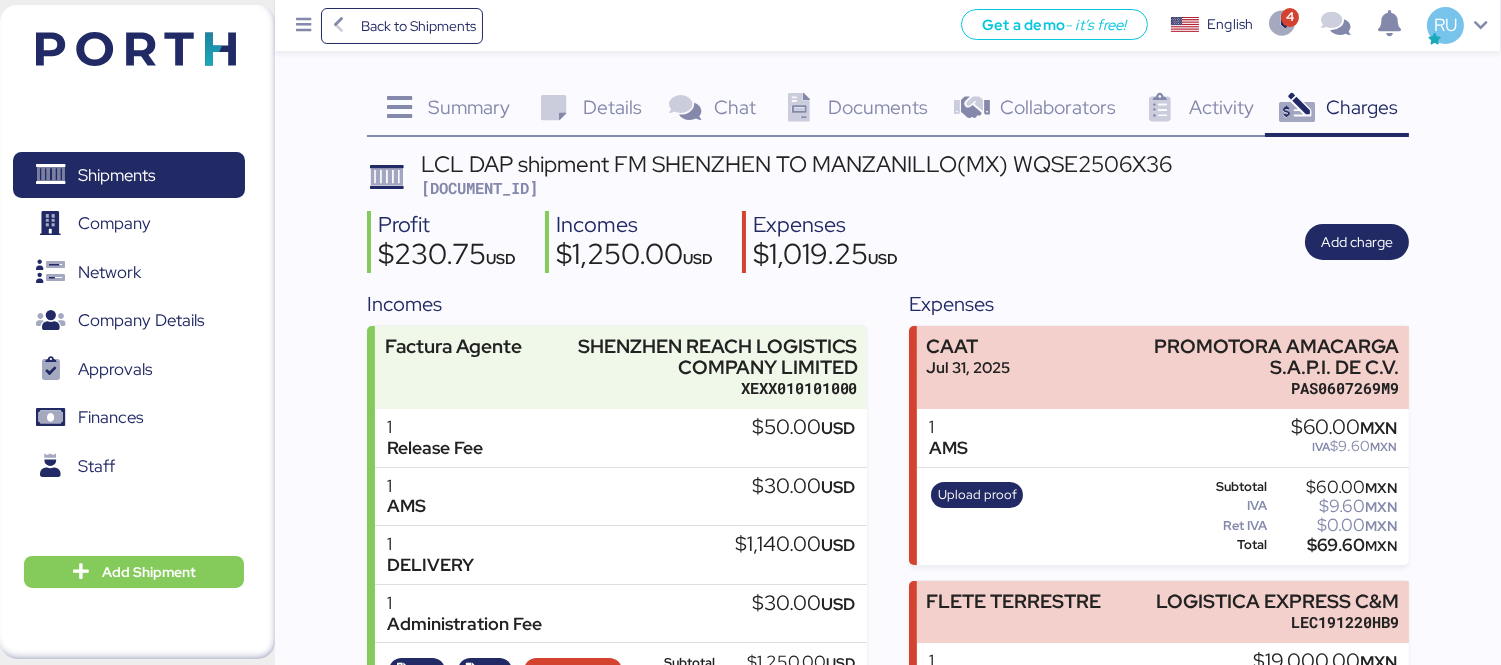 scroll, scrollTop: 157, scrollLeft: 0, axis: vertical 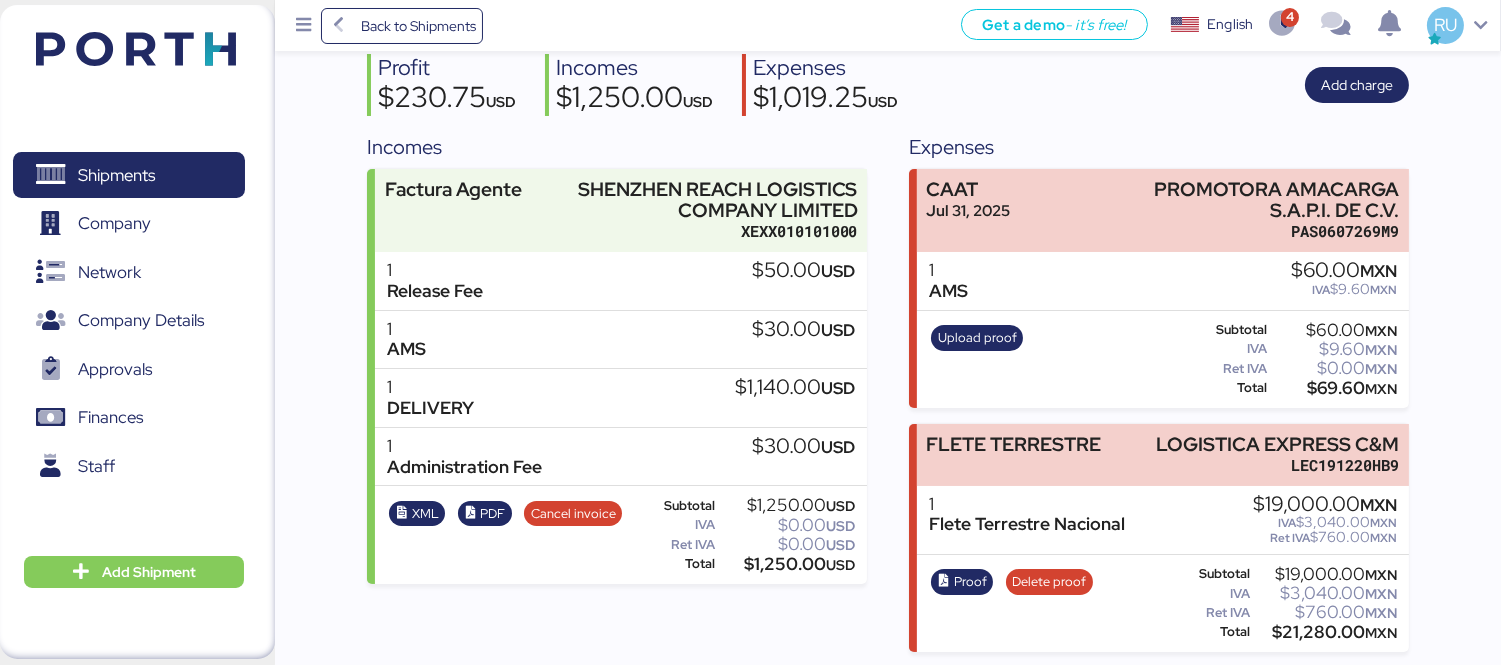 click at bounding box center [136, 49] 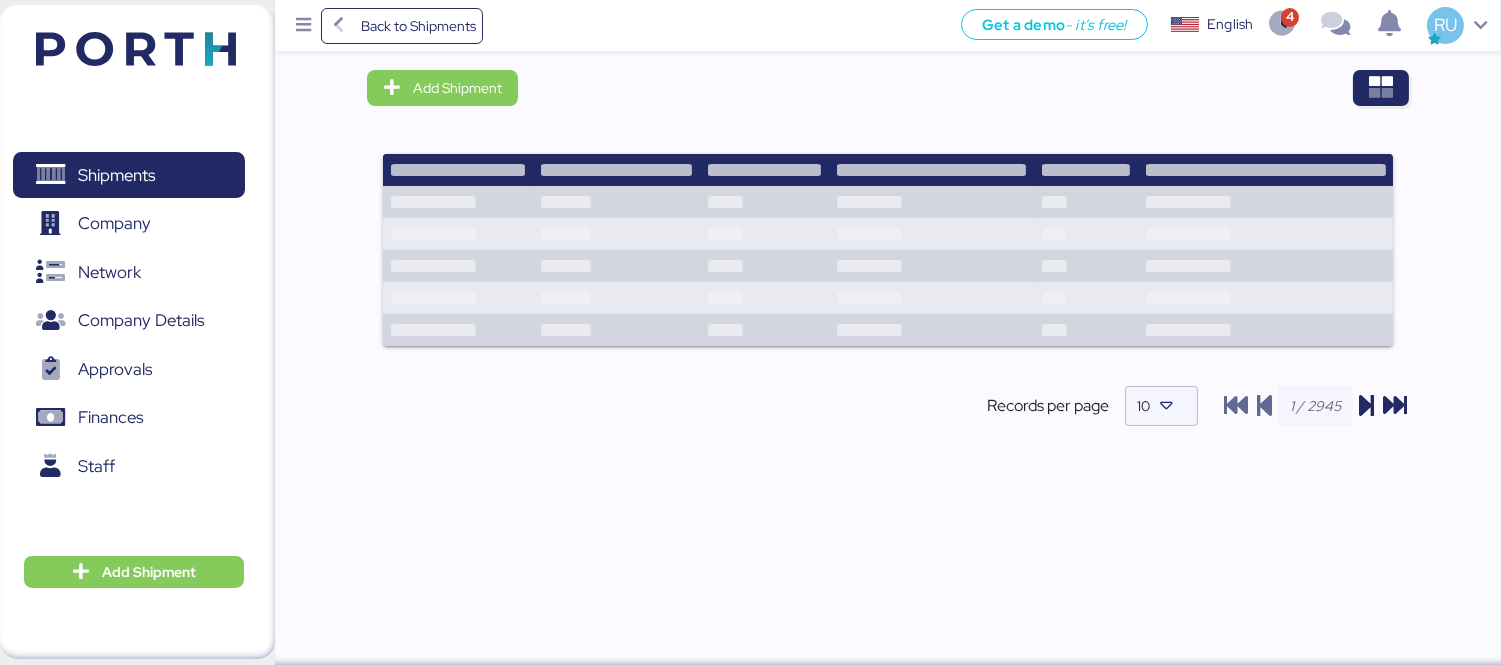 scroll, scrollTop: 0, scrollLeft: 0, axis: both 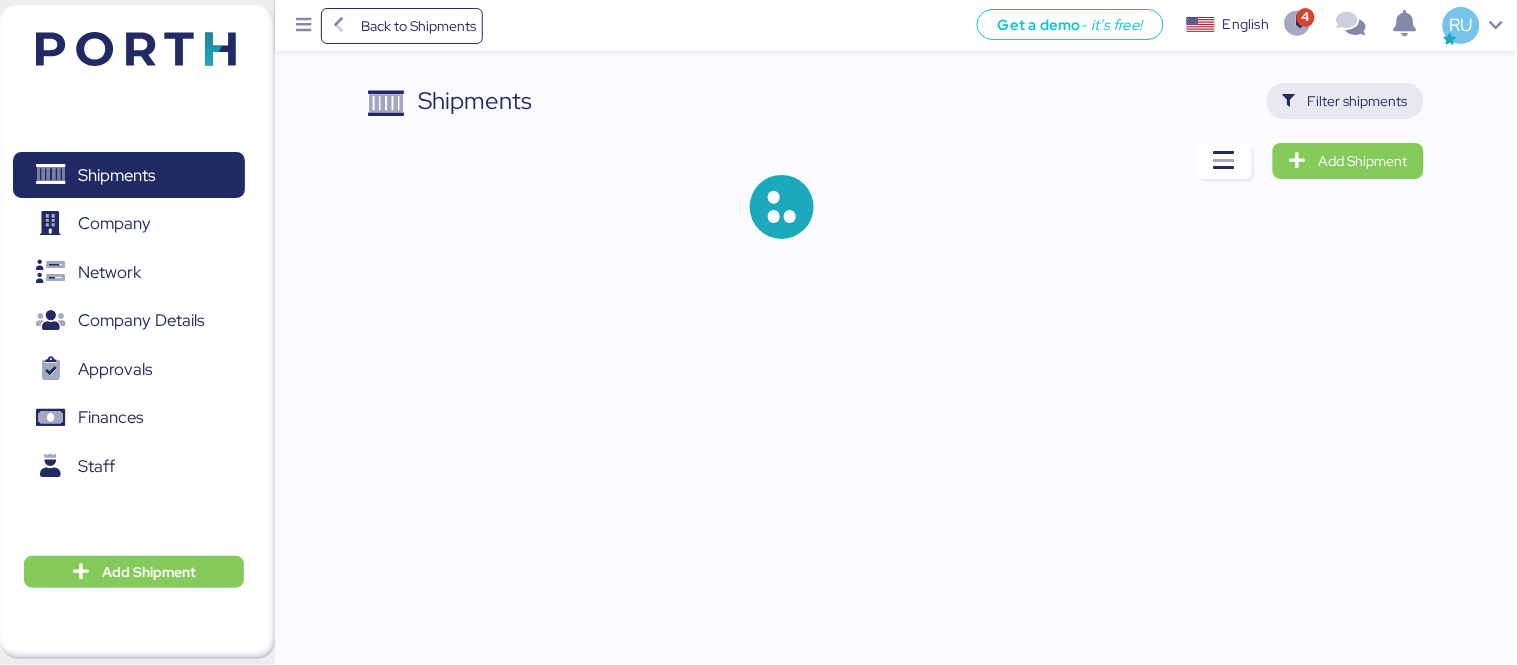 click on "Filter shipments" at bounding box center (1358, 101) 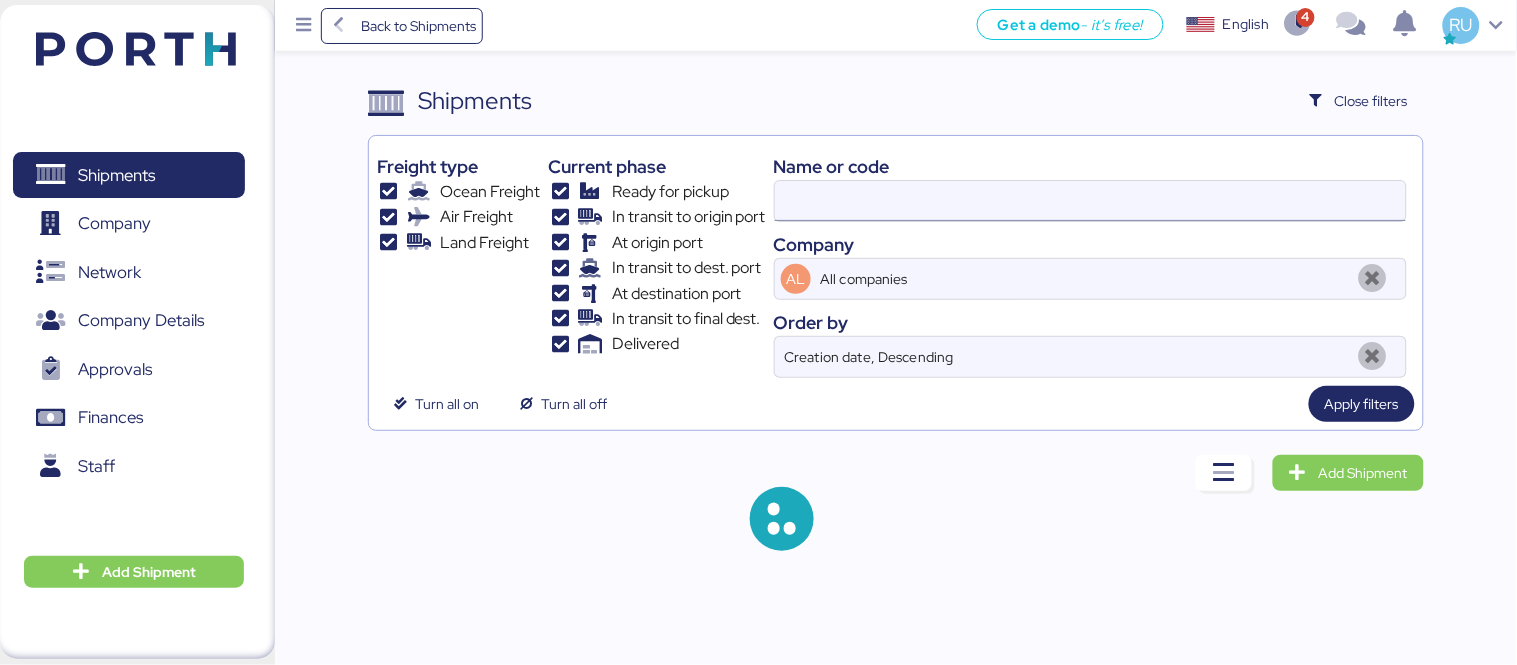 click at bounding box center [1090, 201] 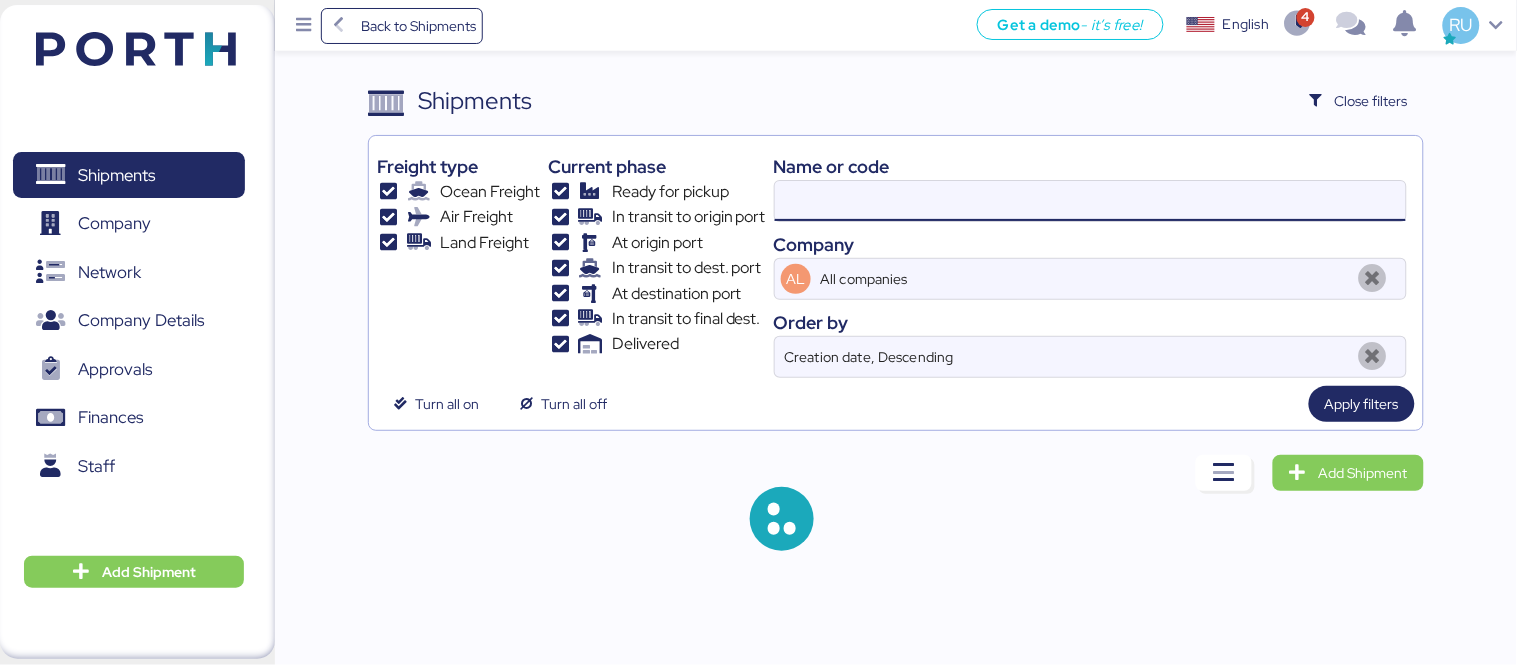 paste on "O0051323" 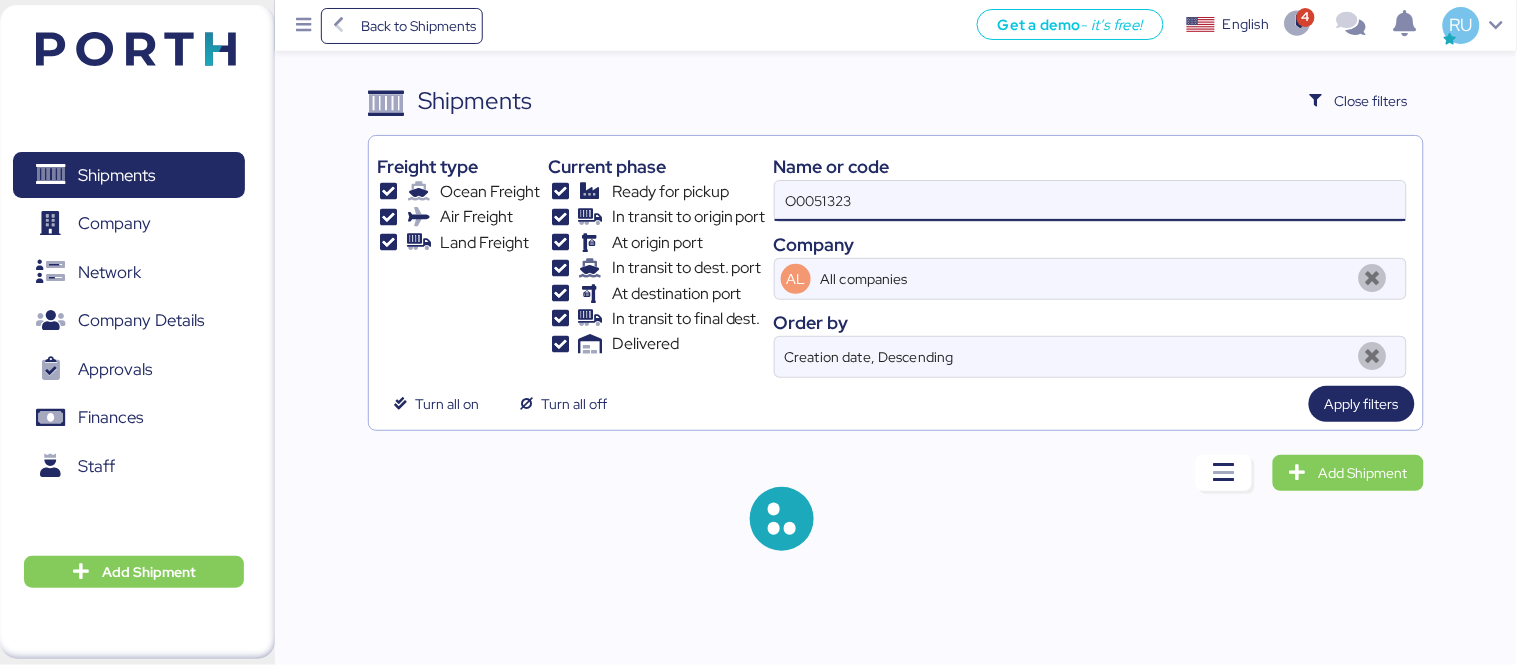 type on "O0051323" 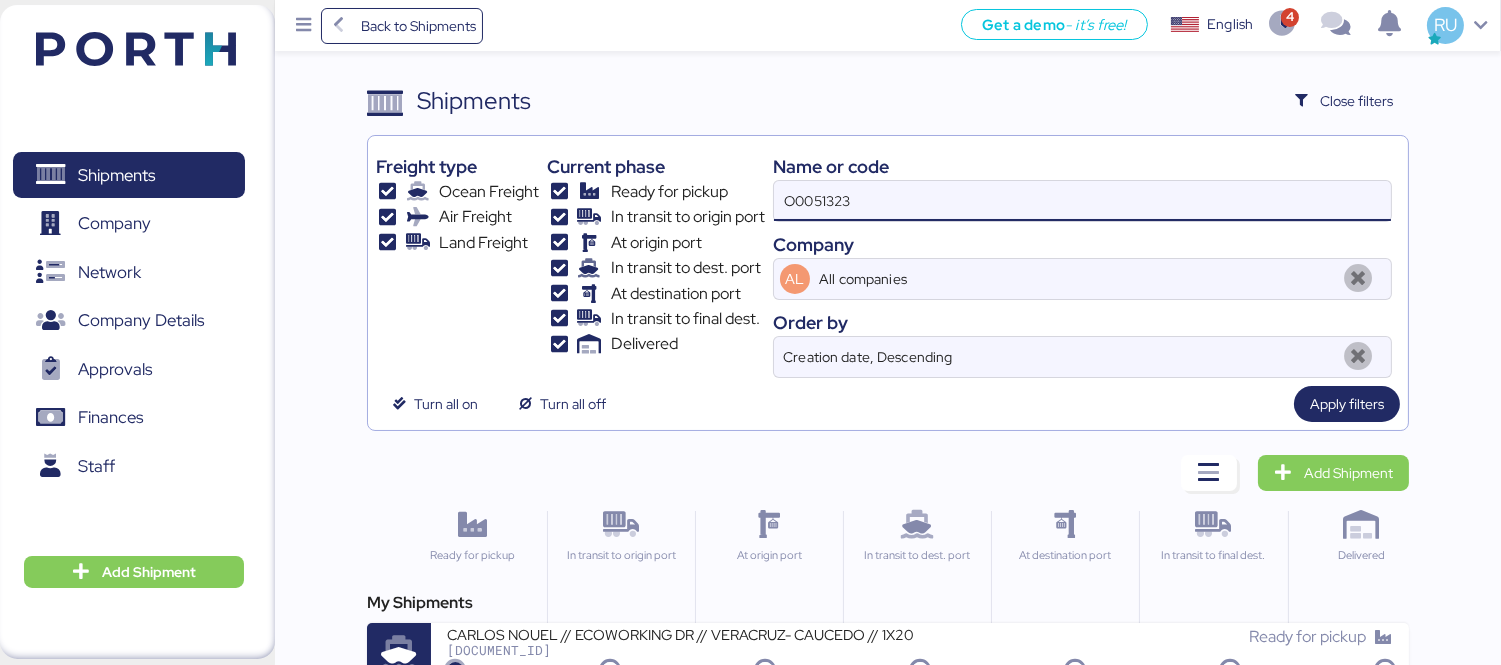 scroll, scrollTop: 37, scrollLeft: 0, axis: vertical 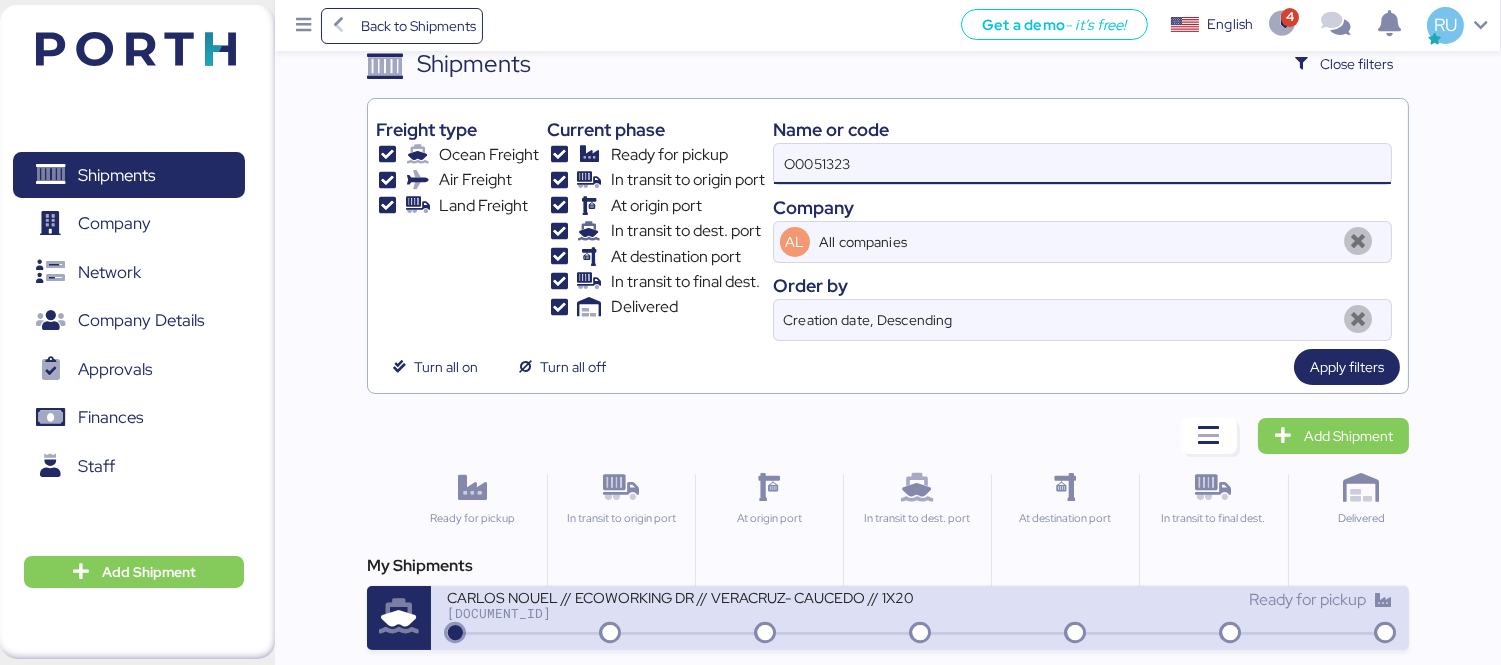 click on "CARLOS NOUEL // ECOWORKING DR // VERACRUZ- CAUCEDO // 1X20" at bounding box center (683, 596) 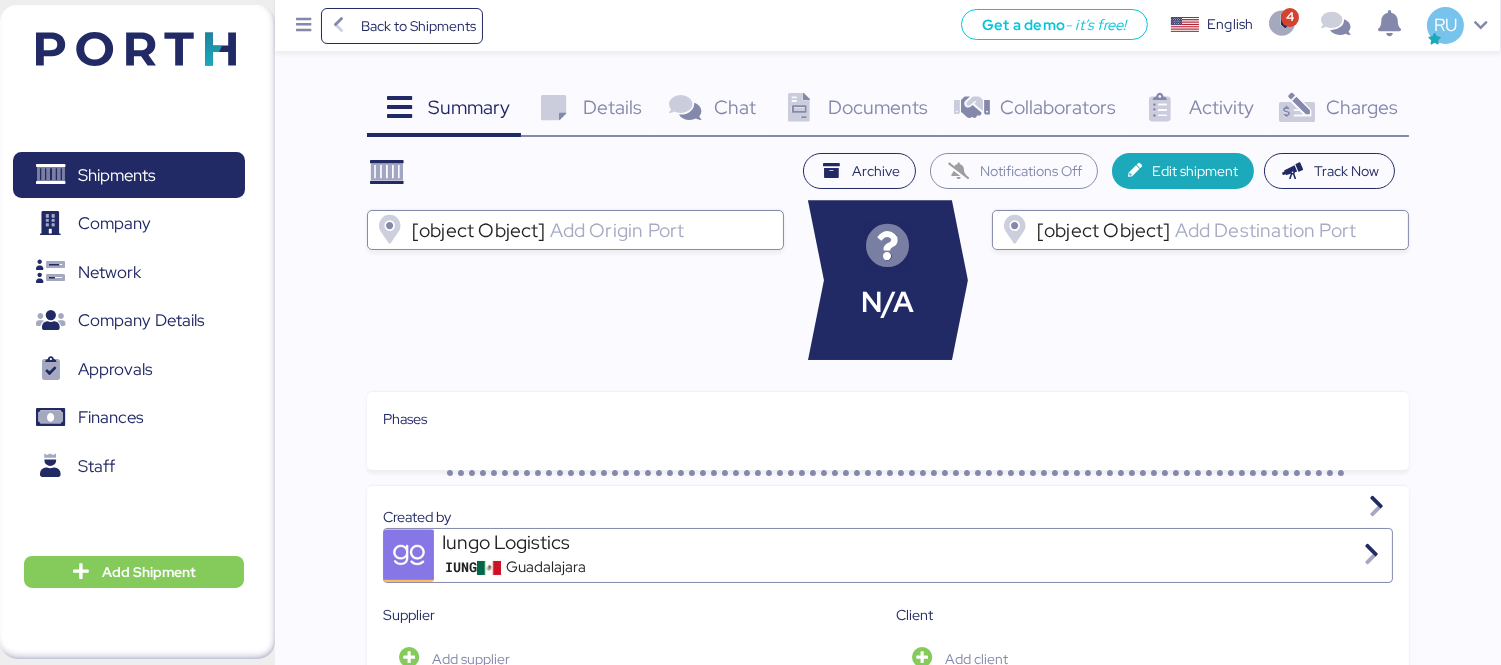 click on "Charges" at bounding box center (1362, 107) 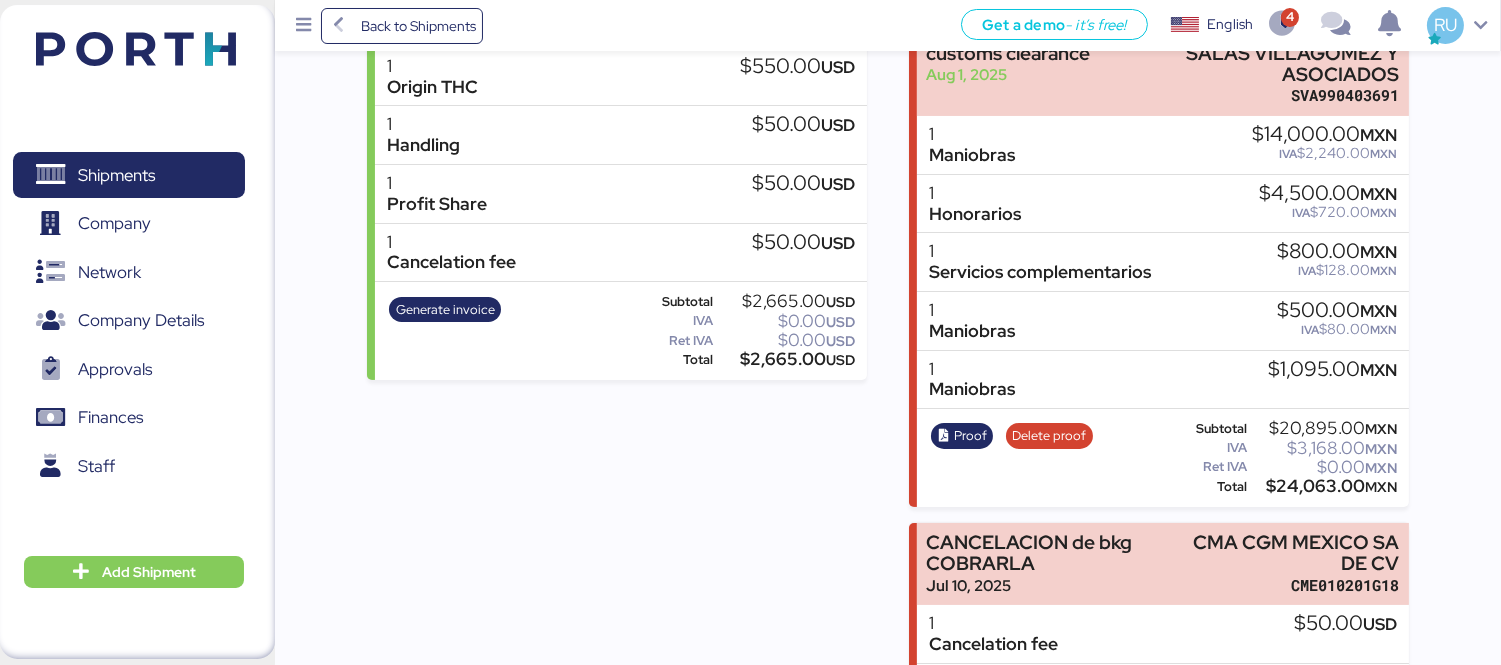 scroll, scrollTop: 668, scrollLeft: 0, axis: vertical 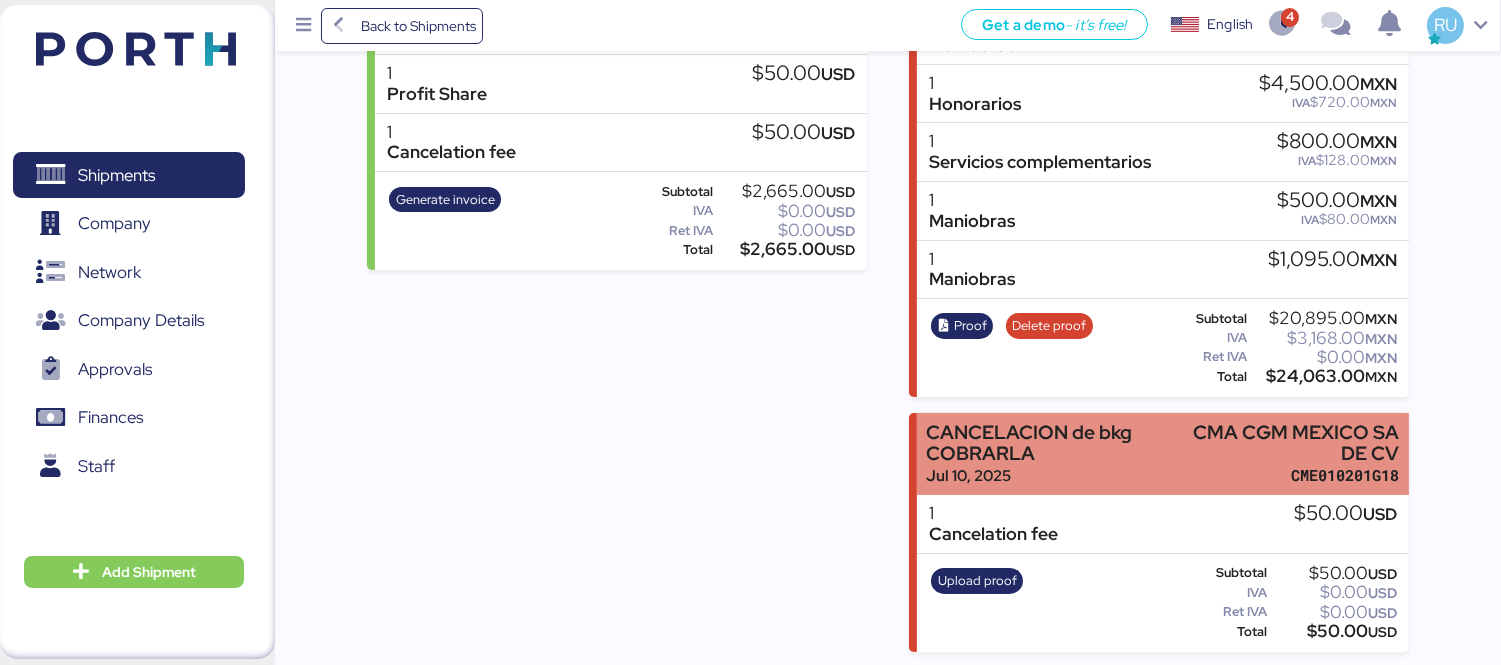 click on "Jul 10, 2025" at bounding box center (1052, 475) 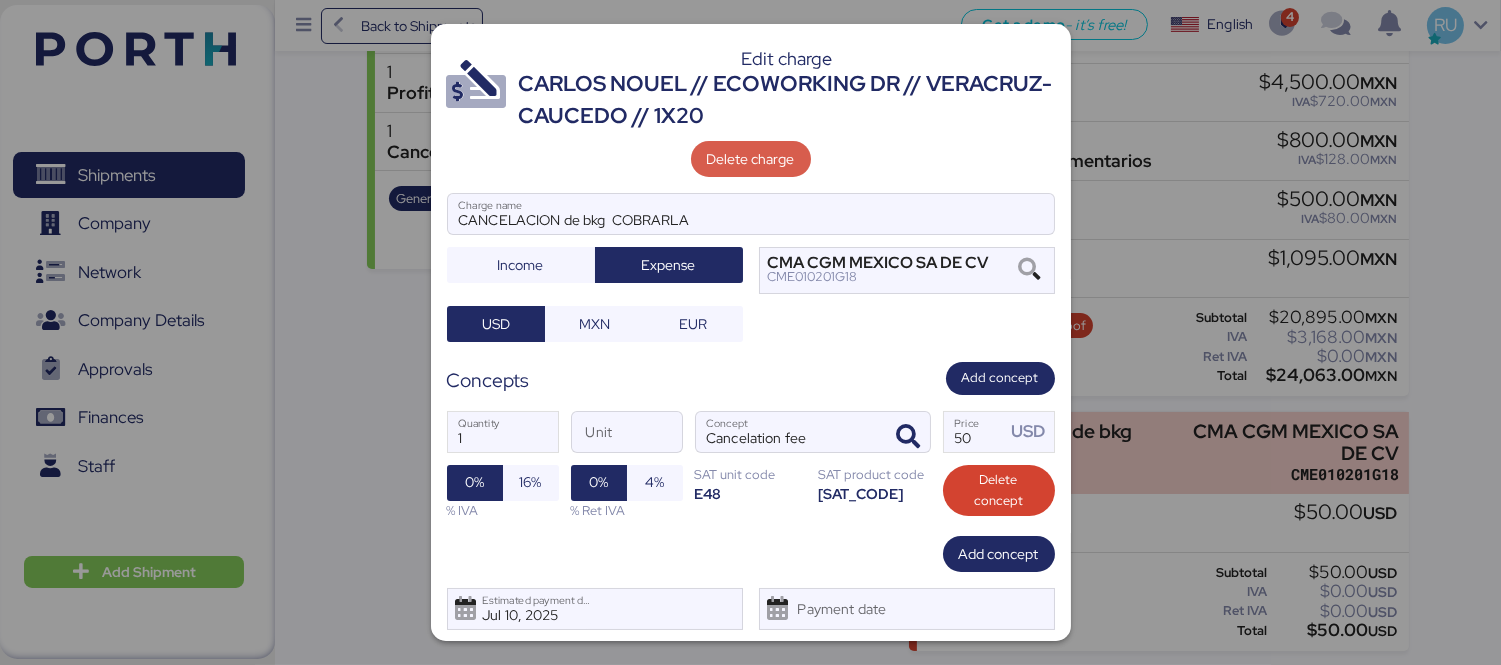 click on "Delete charge" at bounding box center (751, 159) 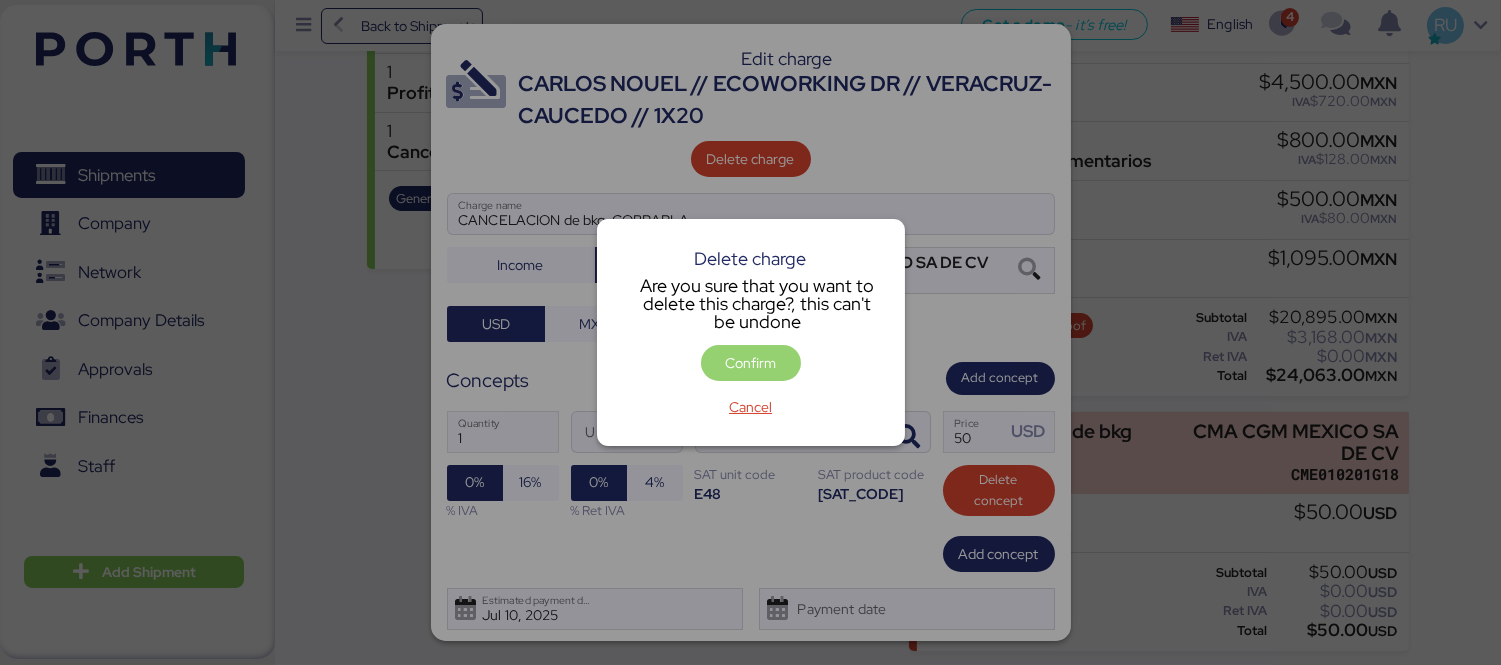 click on "Confirm" at bounding box center (750, 363) 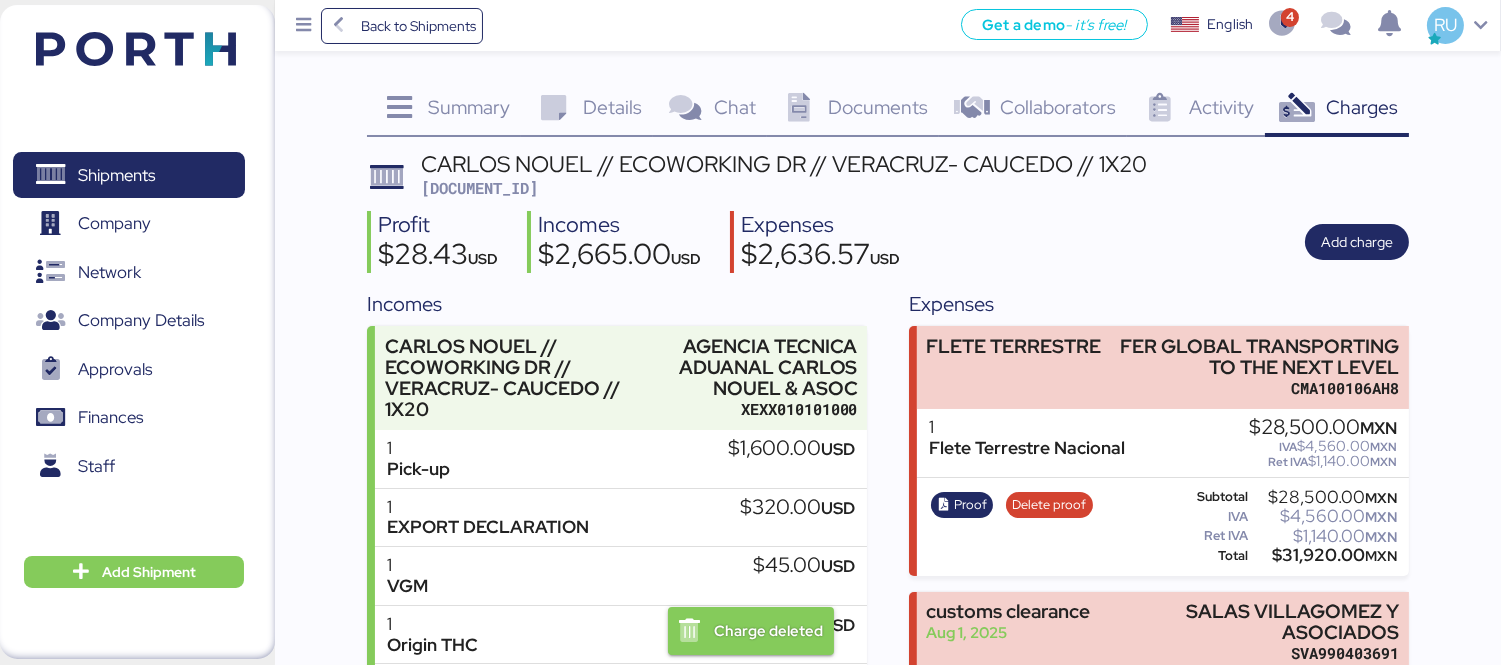scroll, scrollTop: 413, scrollLeft: 0, axis: vertical 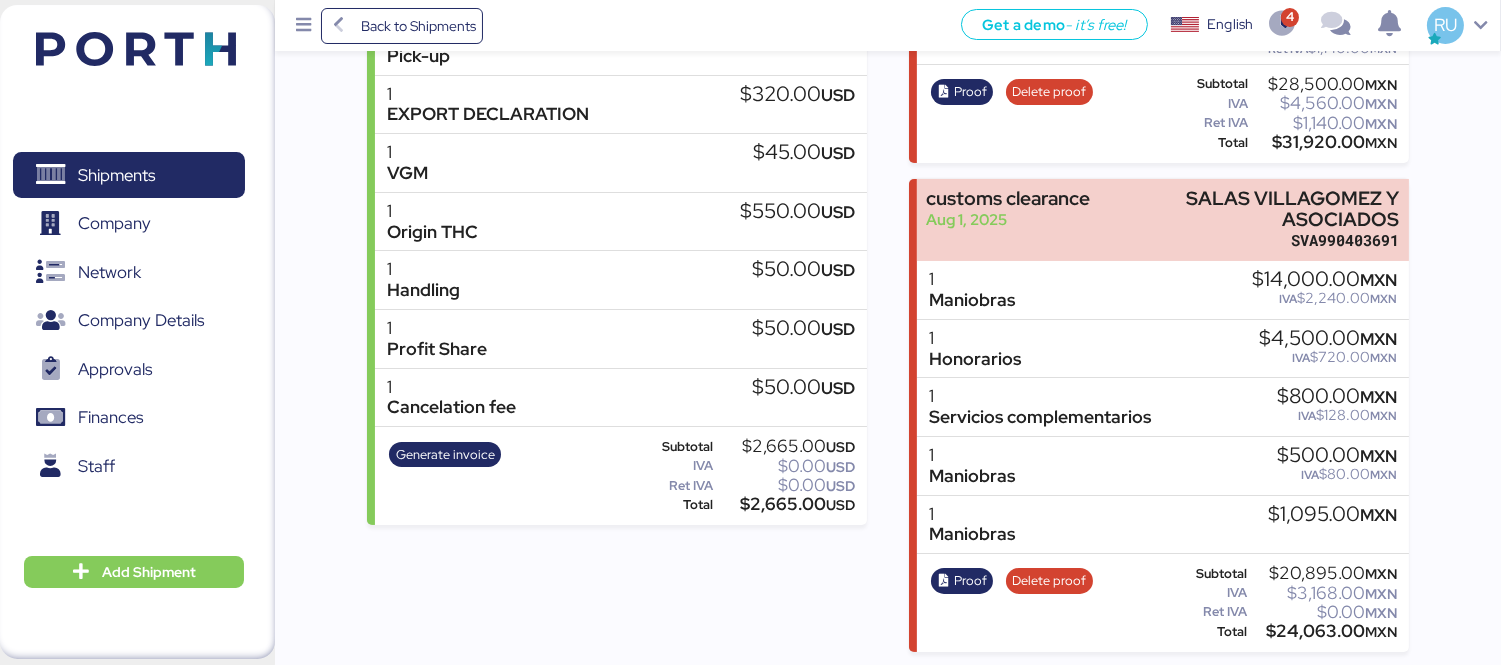 click on "Incomes CARLOS NOUEL // ECOWORKING DR // VERACRUZ- CAUCEDO // 1X20 AGENCIA TECNICA ADUANAL CARLOS NOUEL & ASOC XEXX010101000 1 Pick-up $1,600.00 USD 1 EXPORT DECLARATION $320.00 USD 1 VGM $45.00 USD 1 Origin THC $550.00 USD 1 Handling $50.00 USD 1 Profit Share $50.00 USD 1 Cancelation fee $50.00 USD Generate invoice Subtotal $2,665.00 USD IVA $0.00 USD Ret IVA $0.00 USD Total $2,665.00 USD" at bounding box center (617, 263) 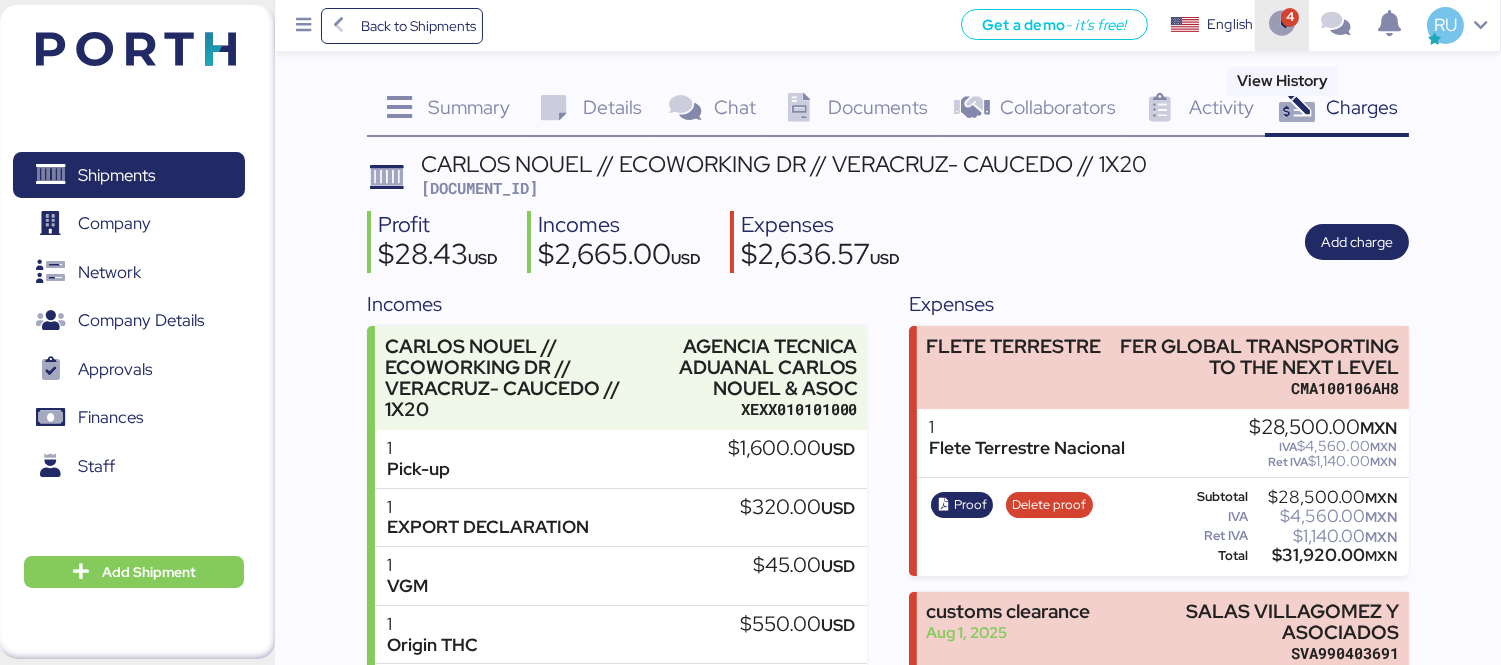 click at bounding box center (1282, 25) 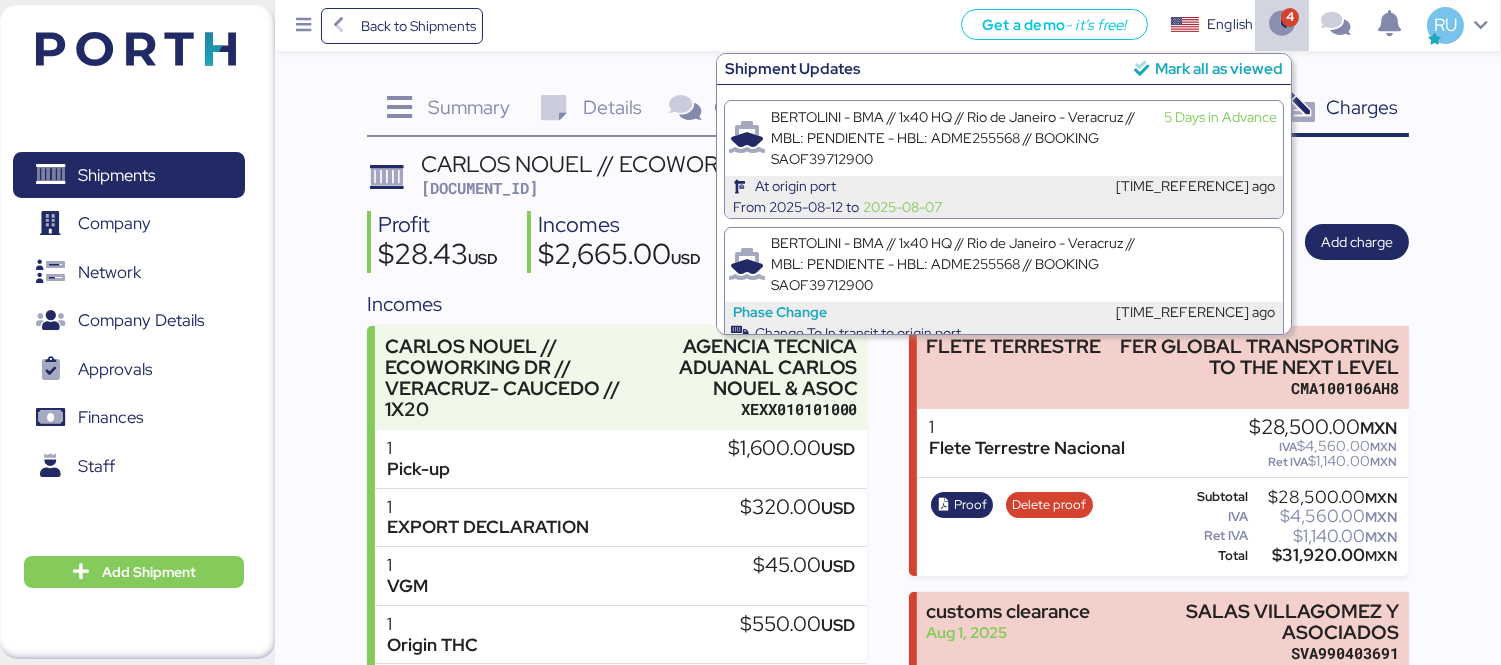 click on "Mark all as viewed" at bounding box center (1219, 68) 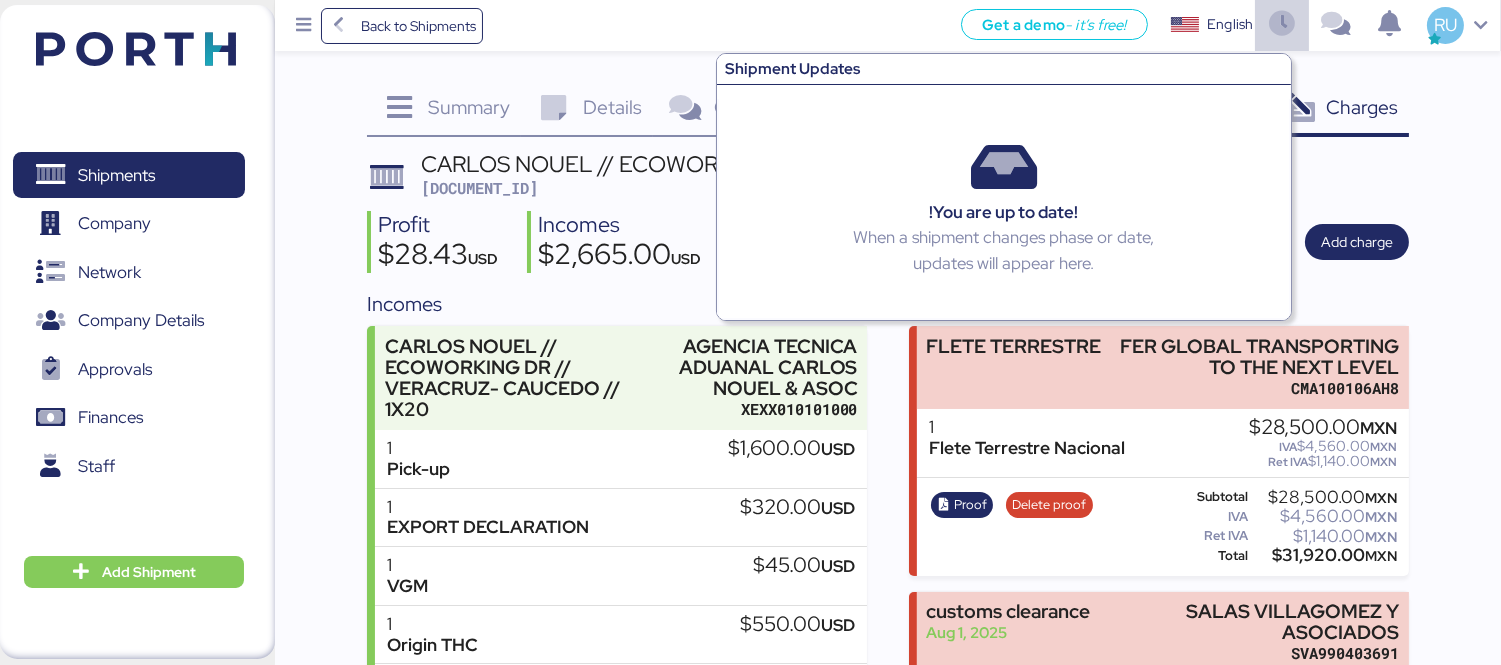 click at bounding box center (136, 49) 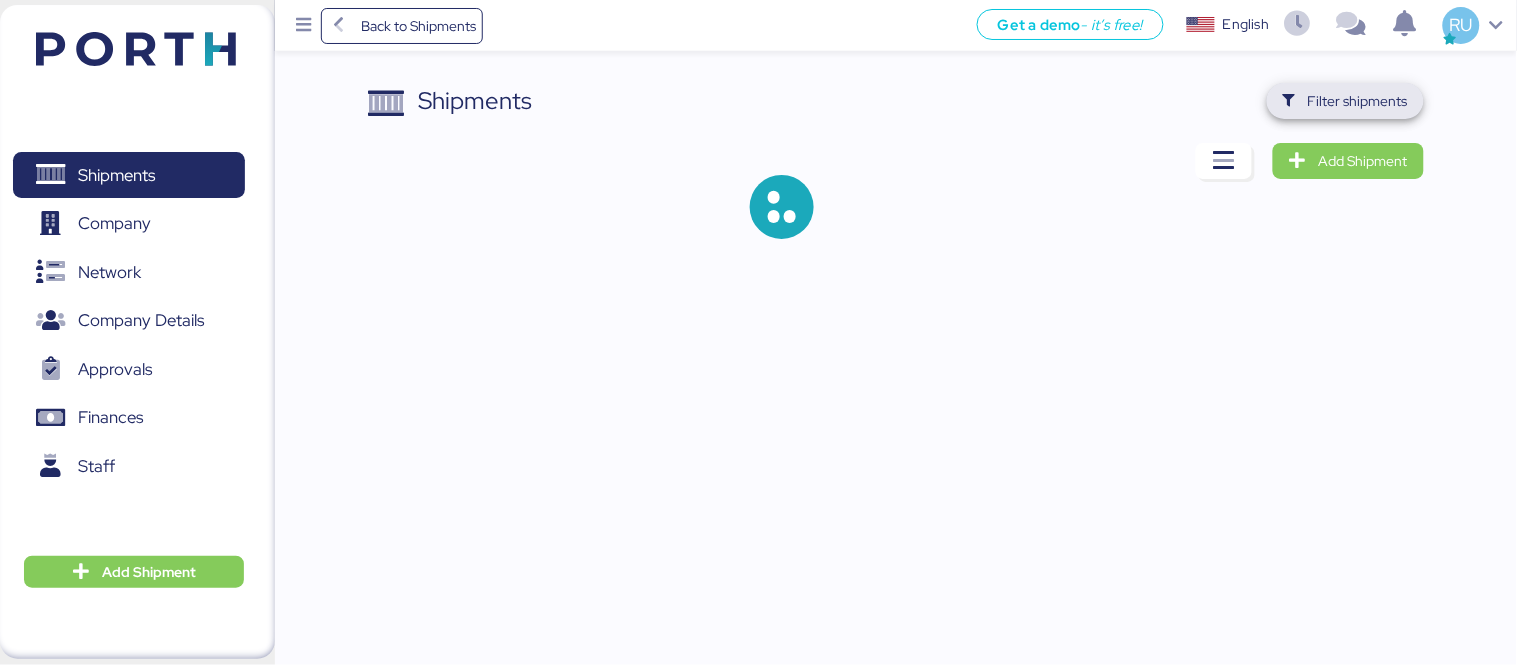 click on "Filter shipments" at bounding box center (1345, 101) 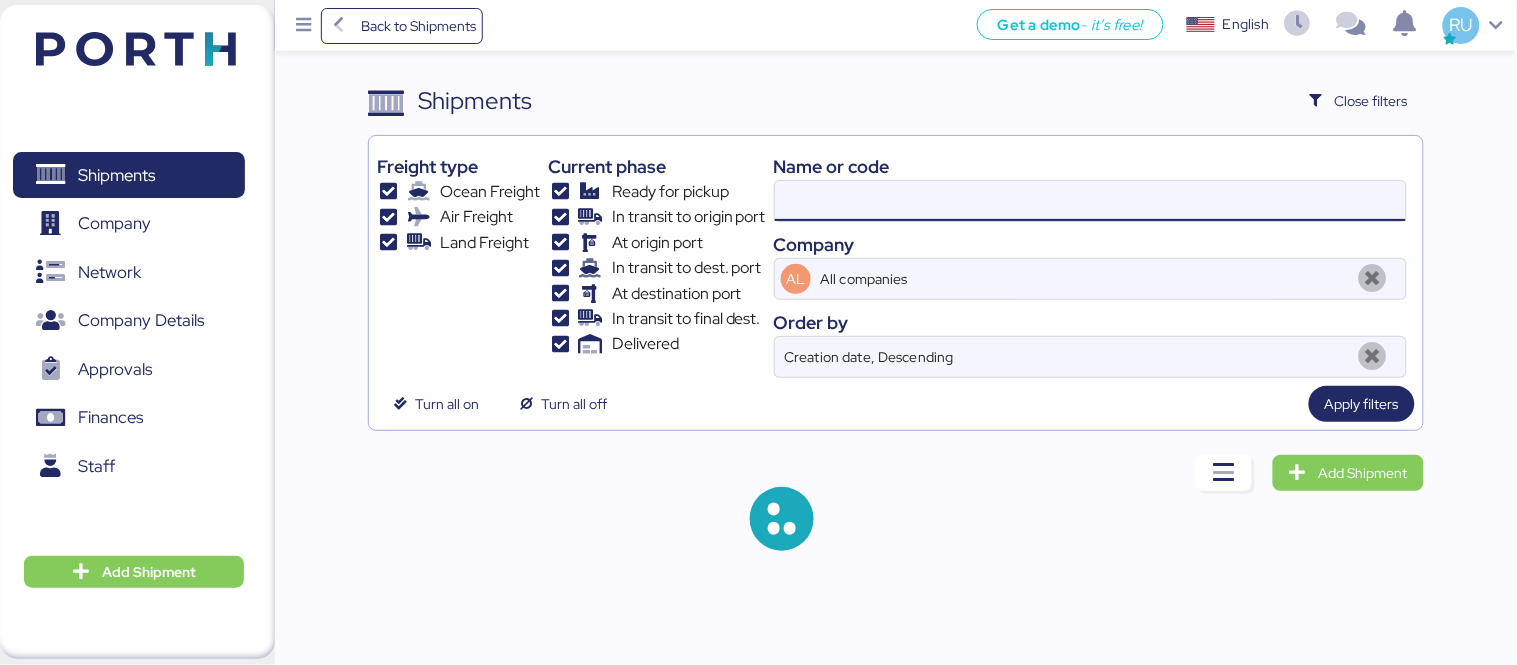 click at bounding box center [1090, 201] 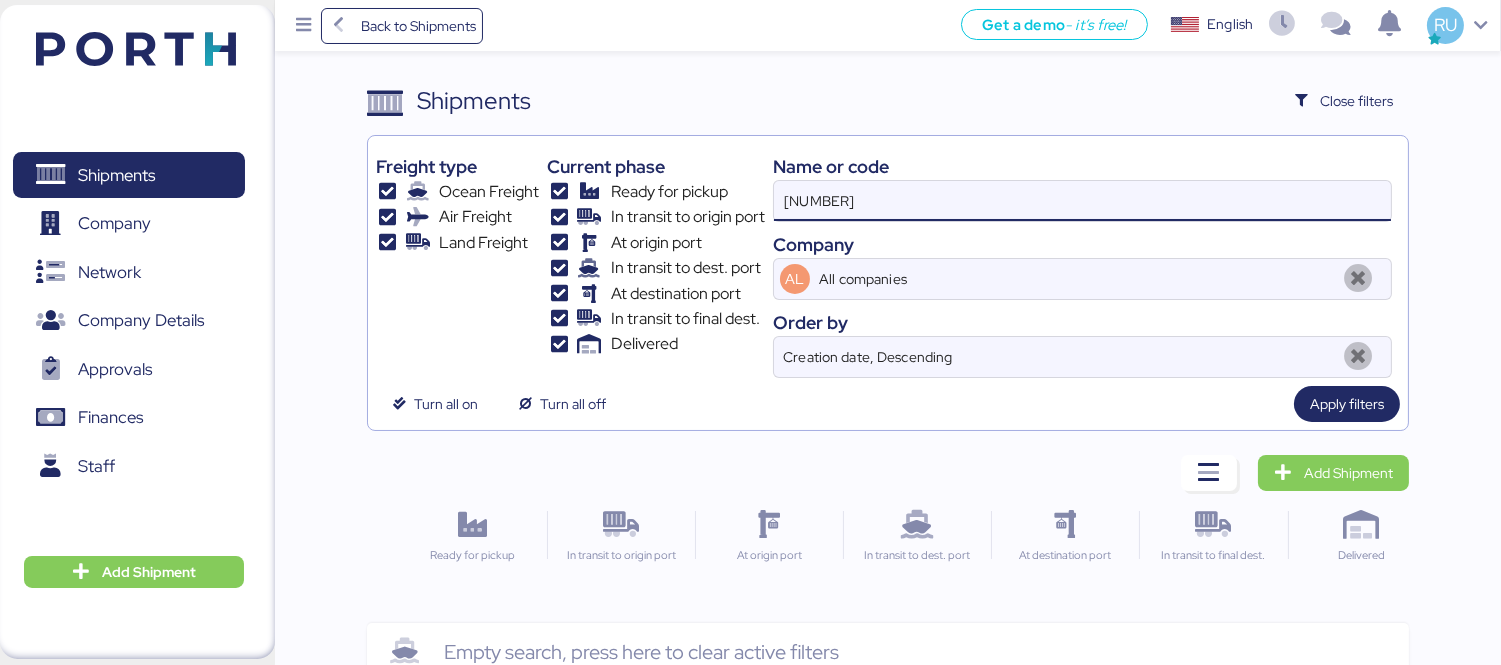 click on "[NUMBER]" at bounding box center (1082, 201) 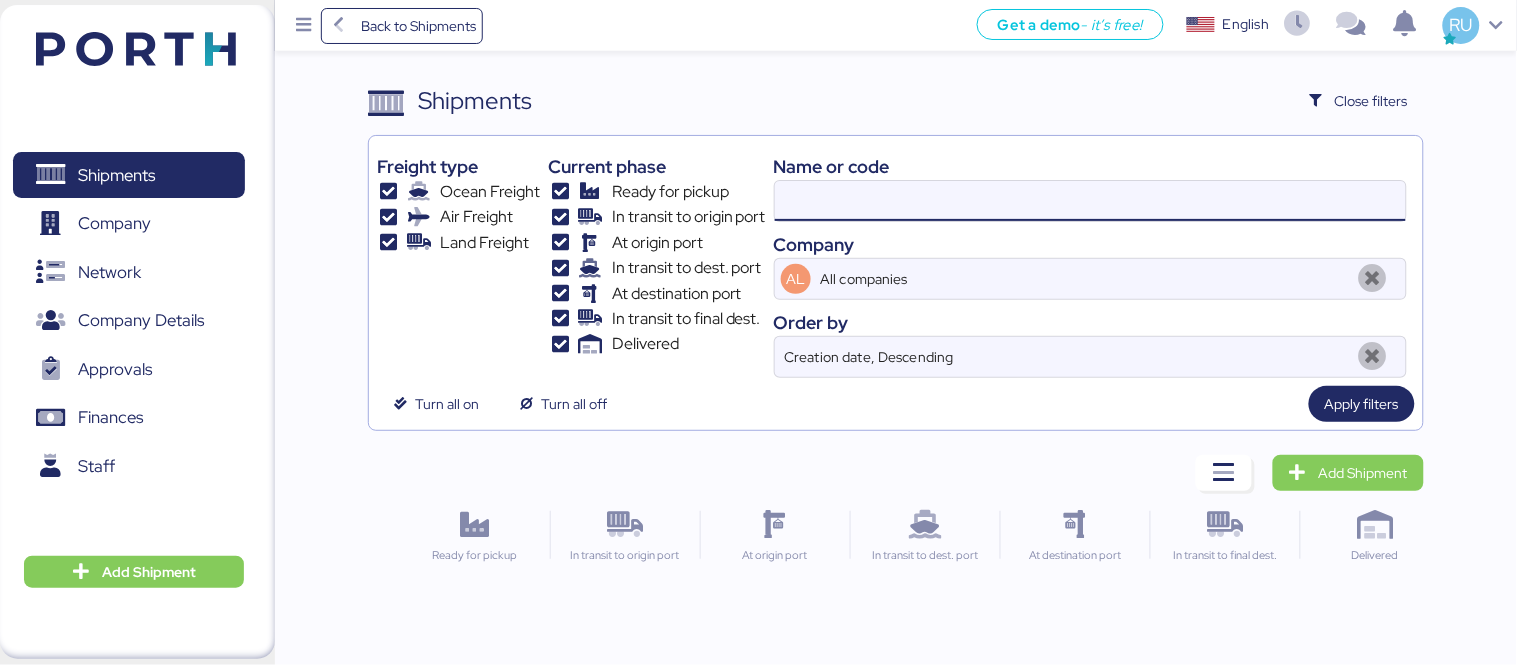 paste on "[DOCUMENT_ID]" 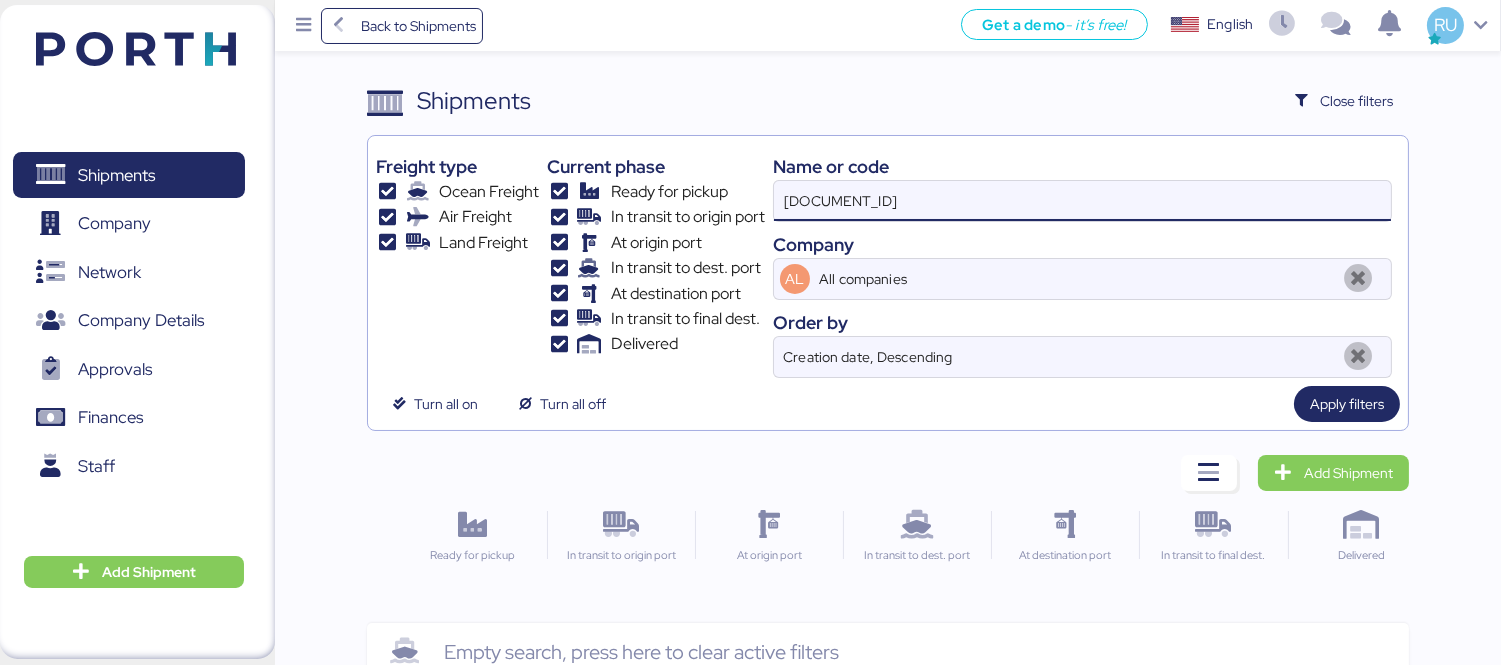 type on "[DOCUMENT_ID]" 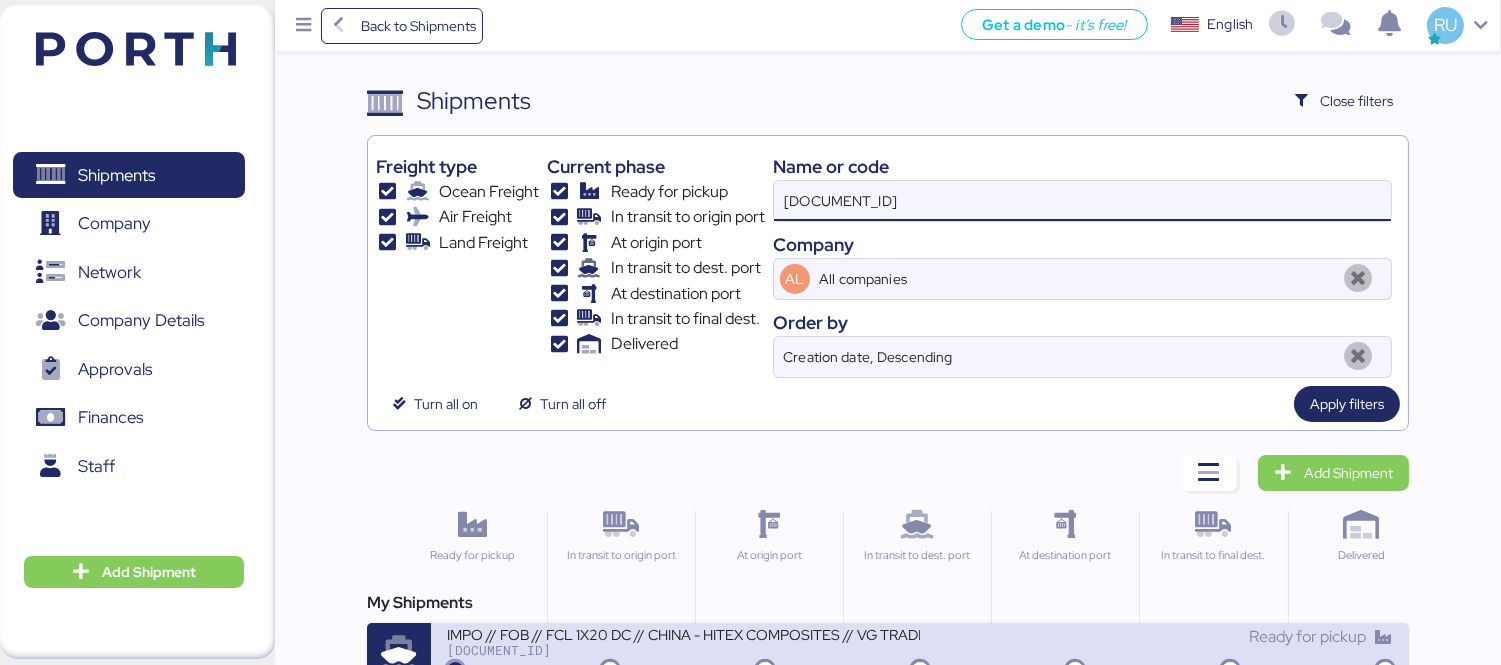 click on "[DOCUMENT_ID]" at bounding box center [683, 650] 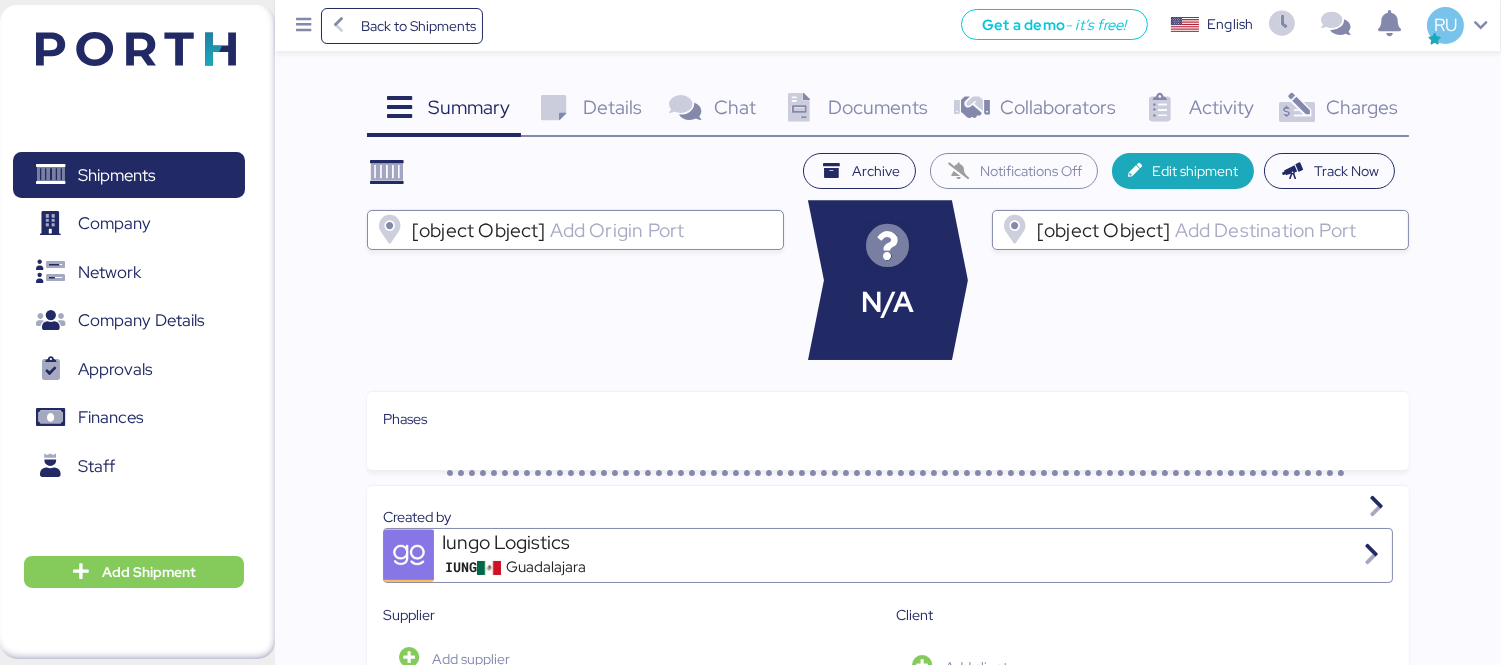 click on "Charges" at bounding box center [1362, 107] 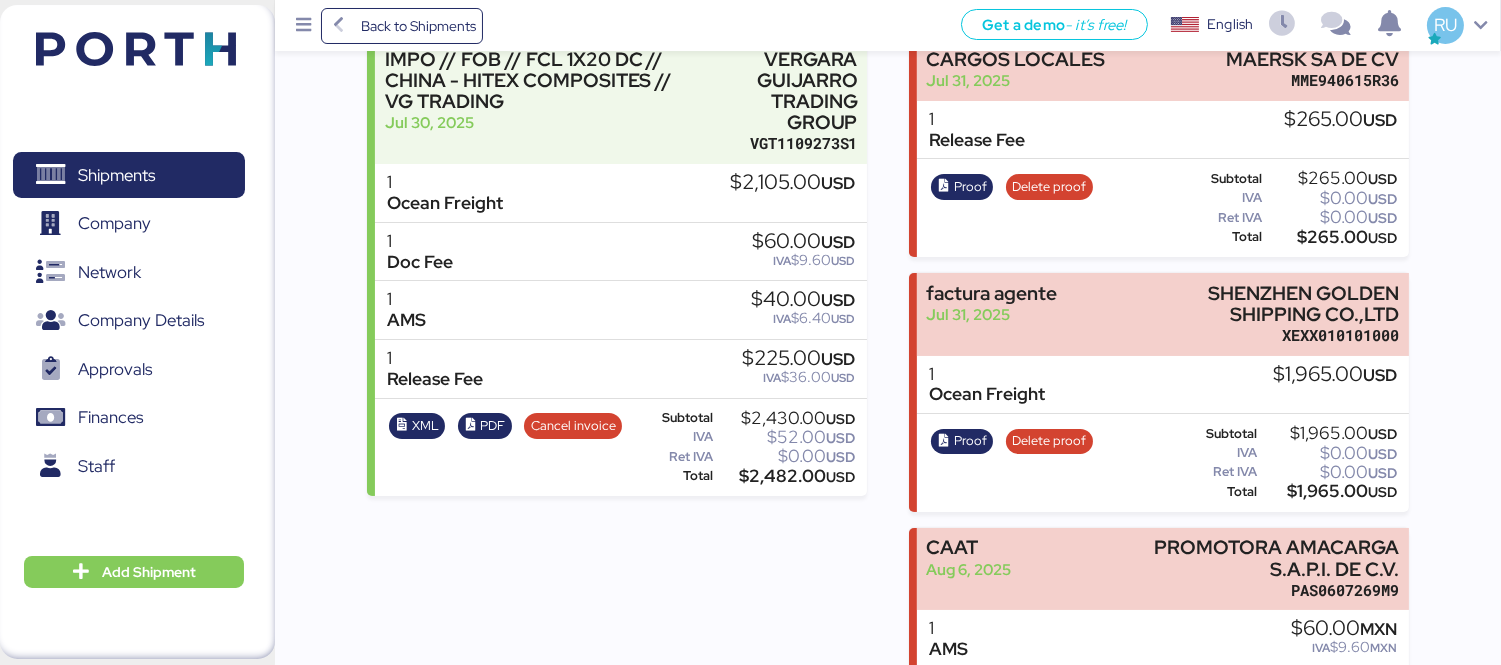 scroll, scrollTop: 404, scrollLeft: 0, axis: vertical 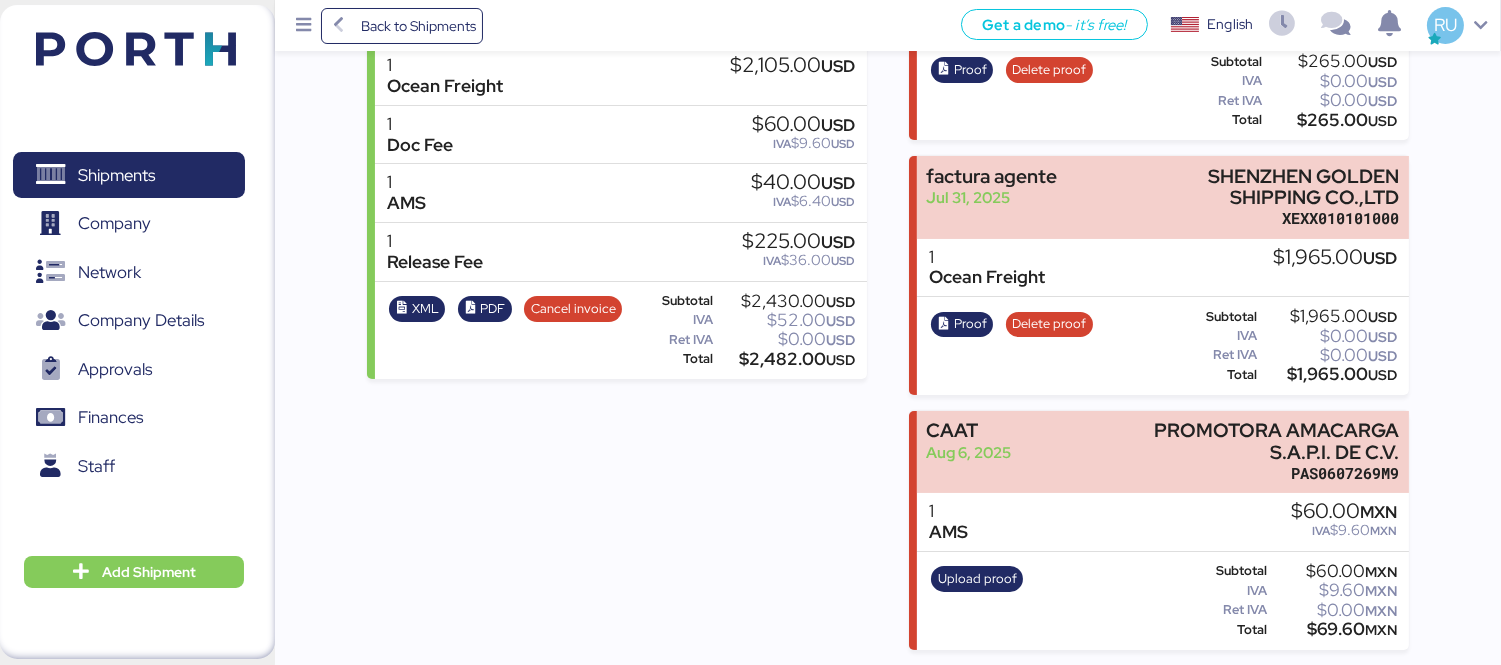 click at bounding box center [136, 49] 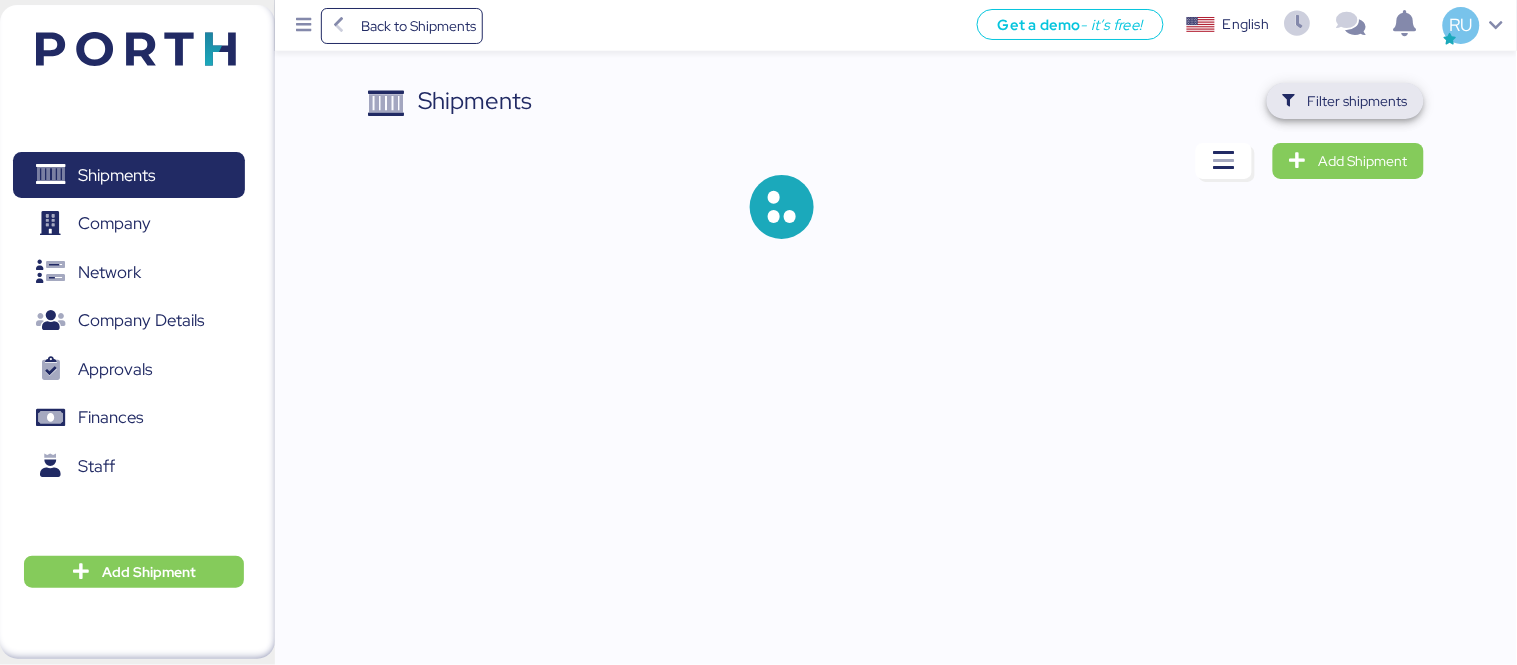 click on "Filter shipments" at bounding box center (1345, 101) 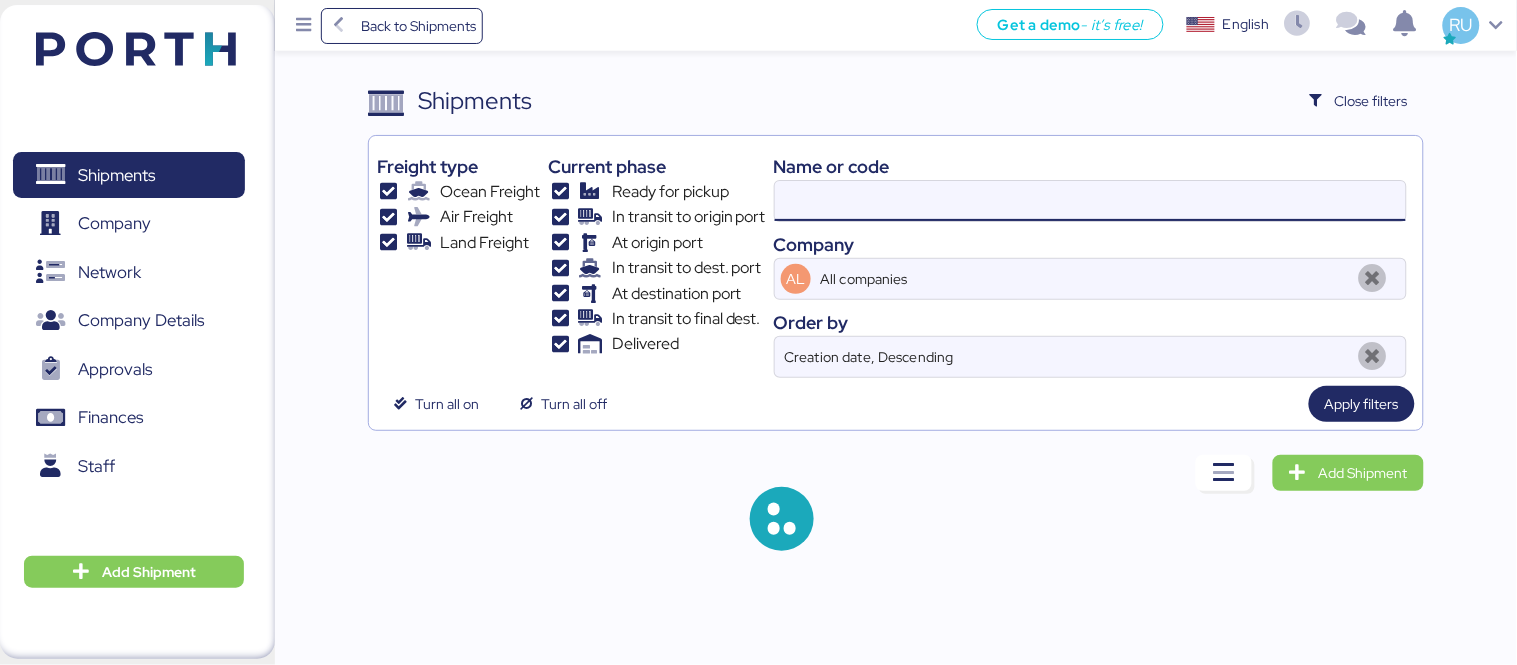 click at bounding box center (1090, 201) 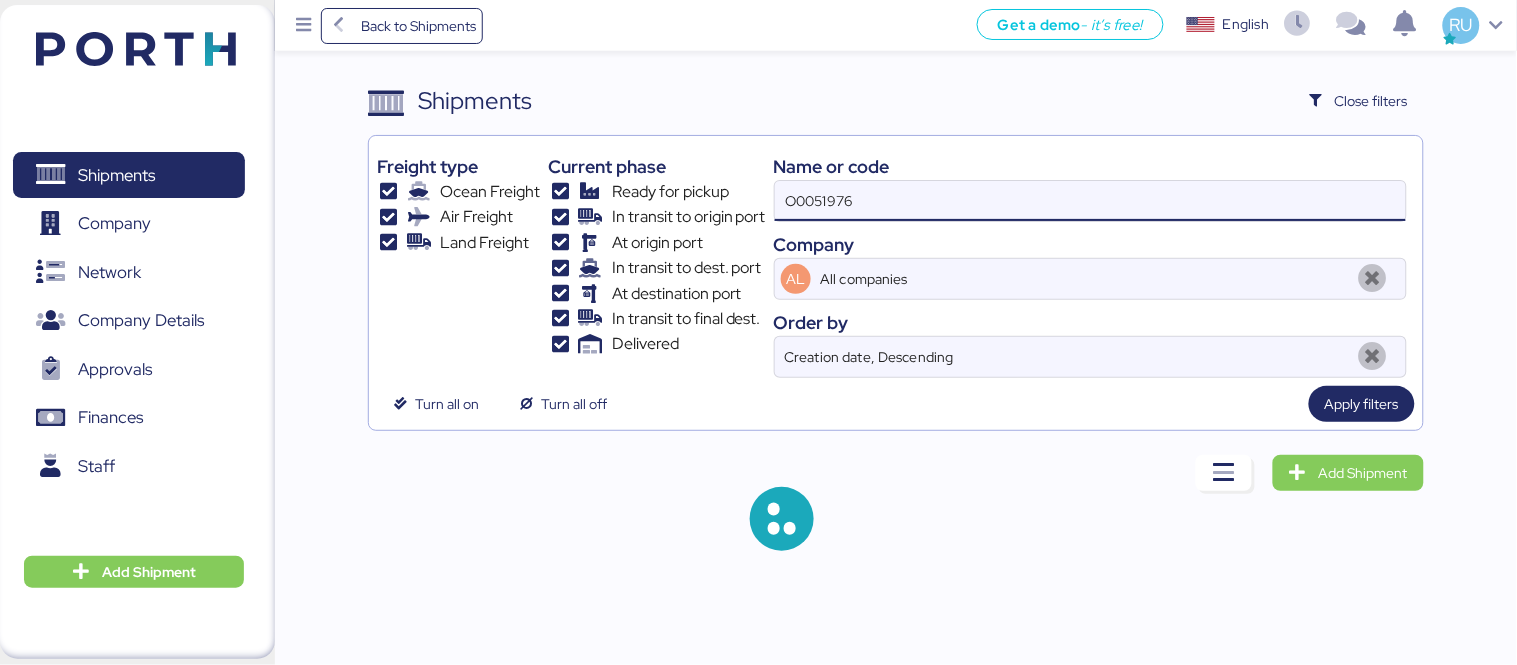 type on "O0051976" 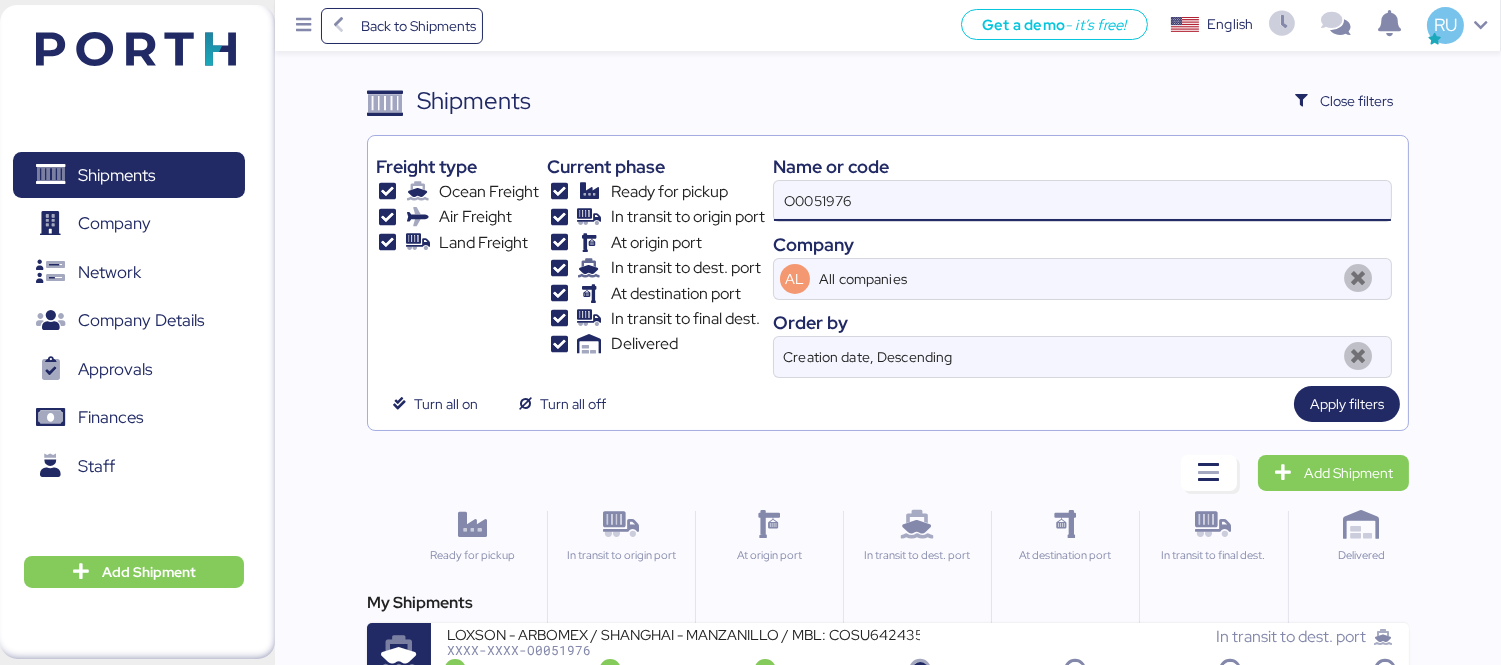 scroll, scrollTop: 37, scrollLeft: 0, axis: vertical 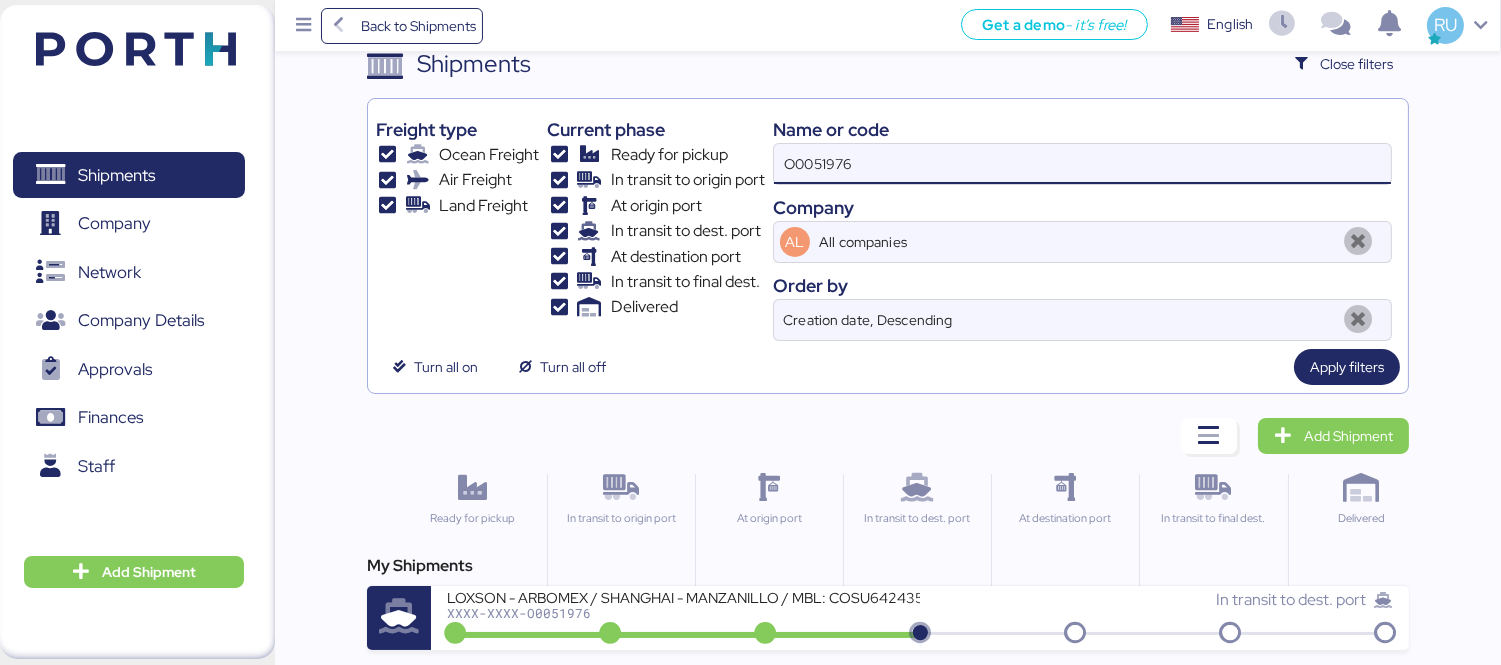 click on "LOXSON - ARBOMEX / SHANGHAI - MANZANILLO / MBL: COSU6424354920 - HBL: SZML2507020V / 1X20GP" at bounding box center (683, 596) 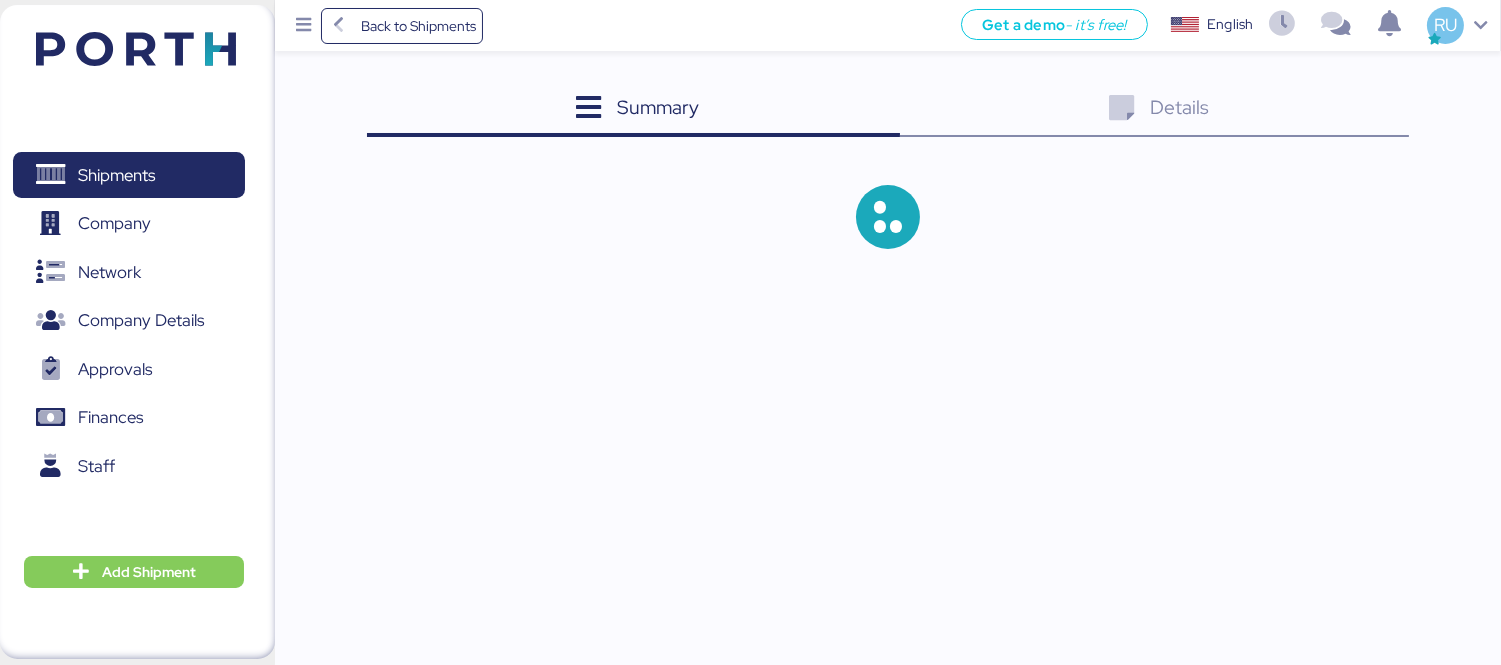 scroll, scrollTop: 0, scrollLeft: 0, axis: both 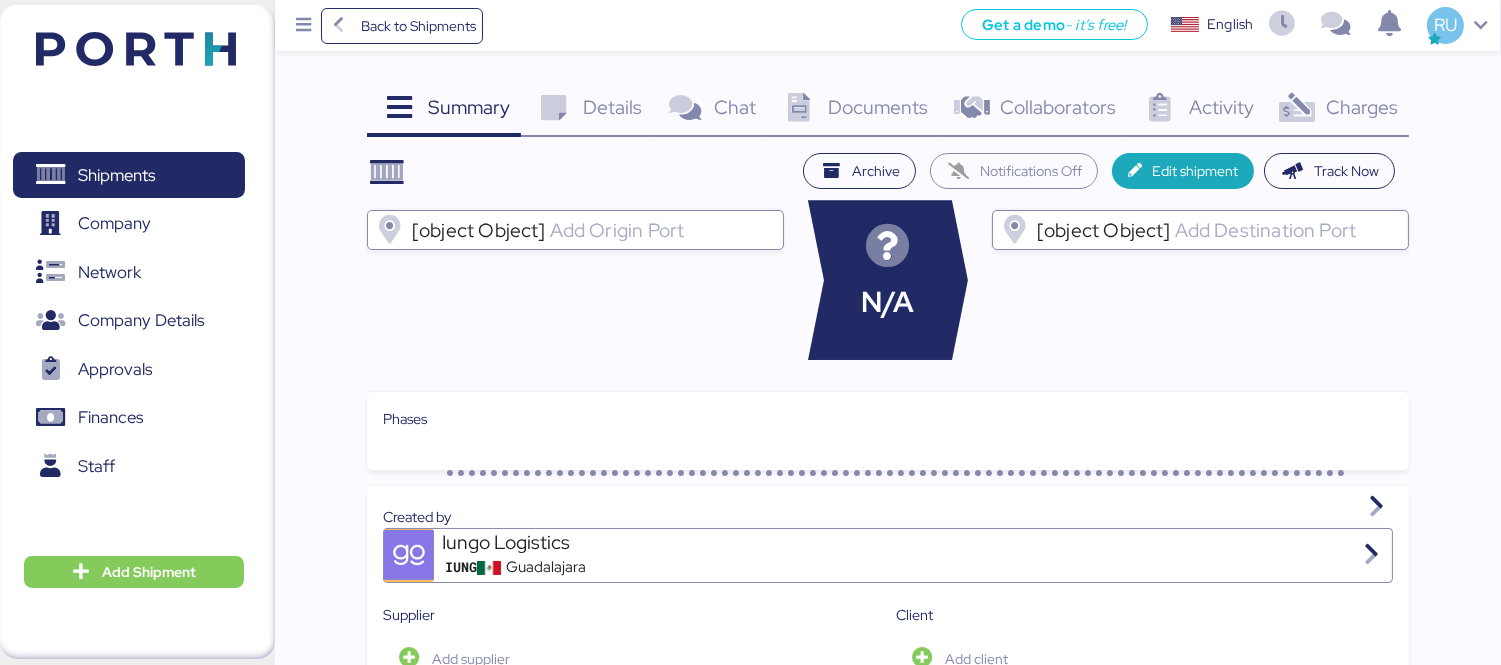 click on "Charges 0" at bounding box center [1337, 110] 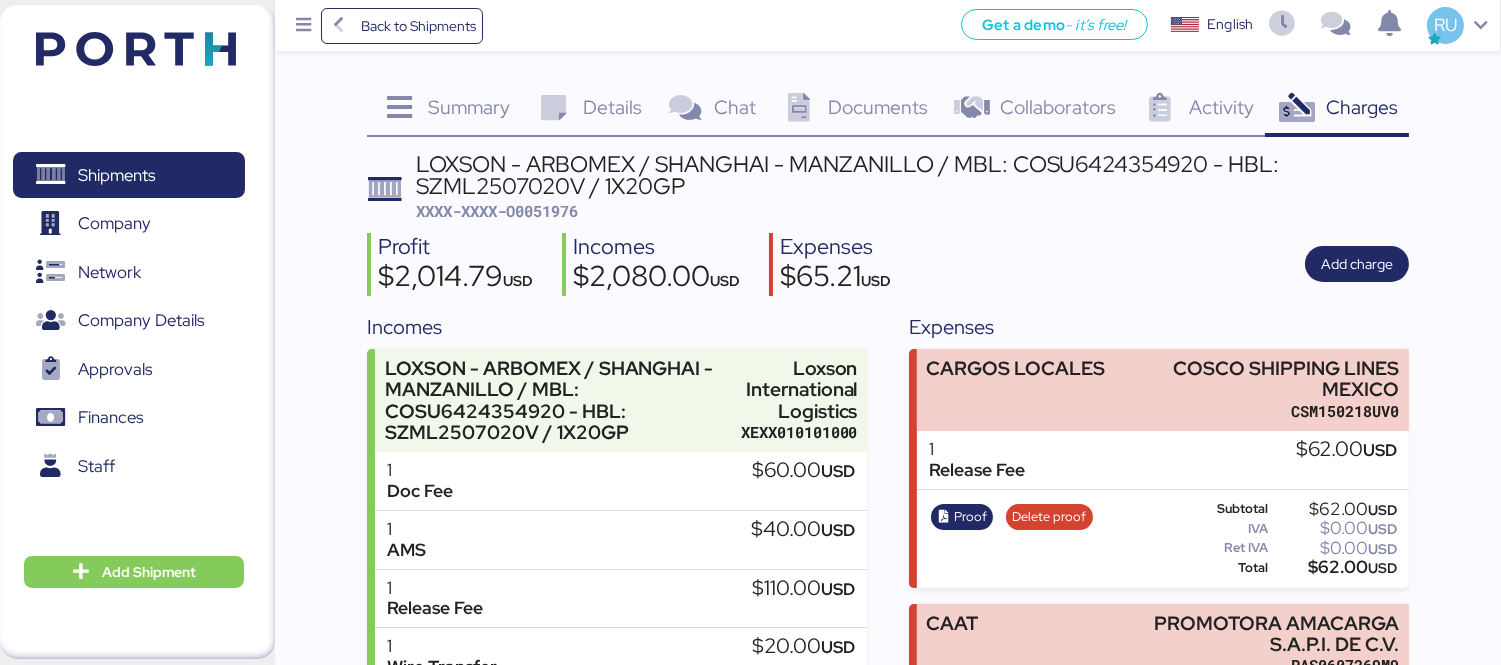 scroll, scrollTop: 193, scrollLeft: 0, axis: vertical 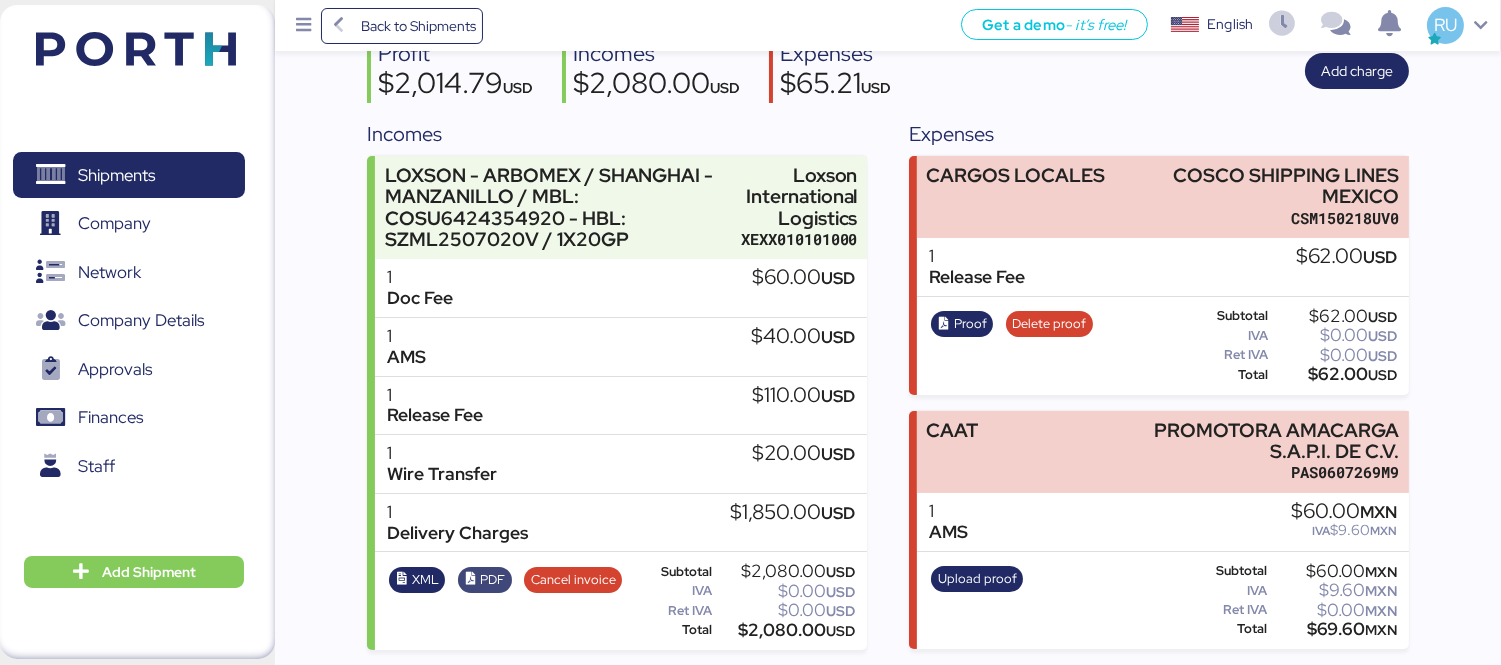 click on "PDF" at bounding box center [485, 580] 